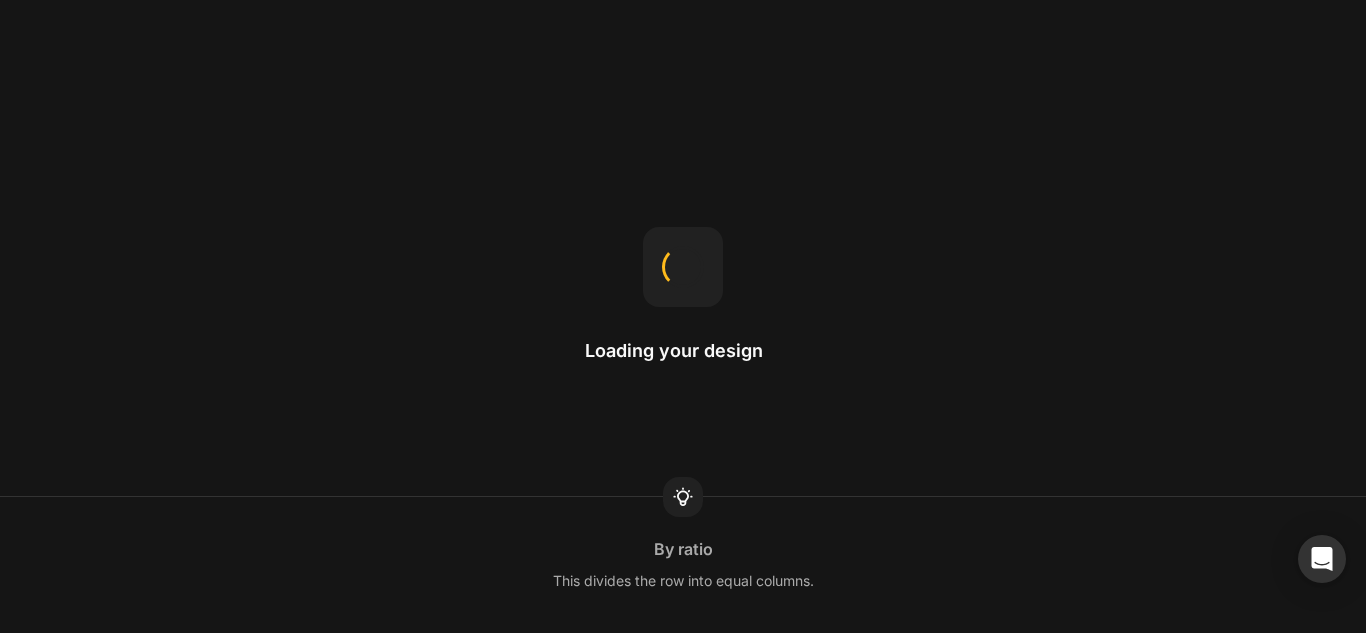 scroll, scrollTop: 0, scrollLeft: 0, axis: both 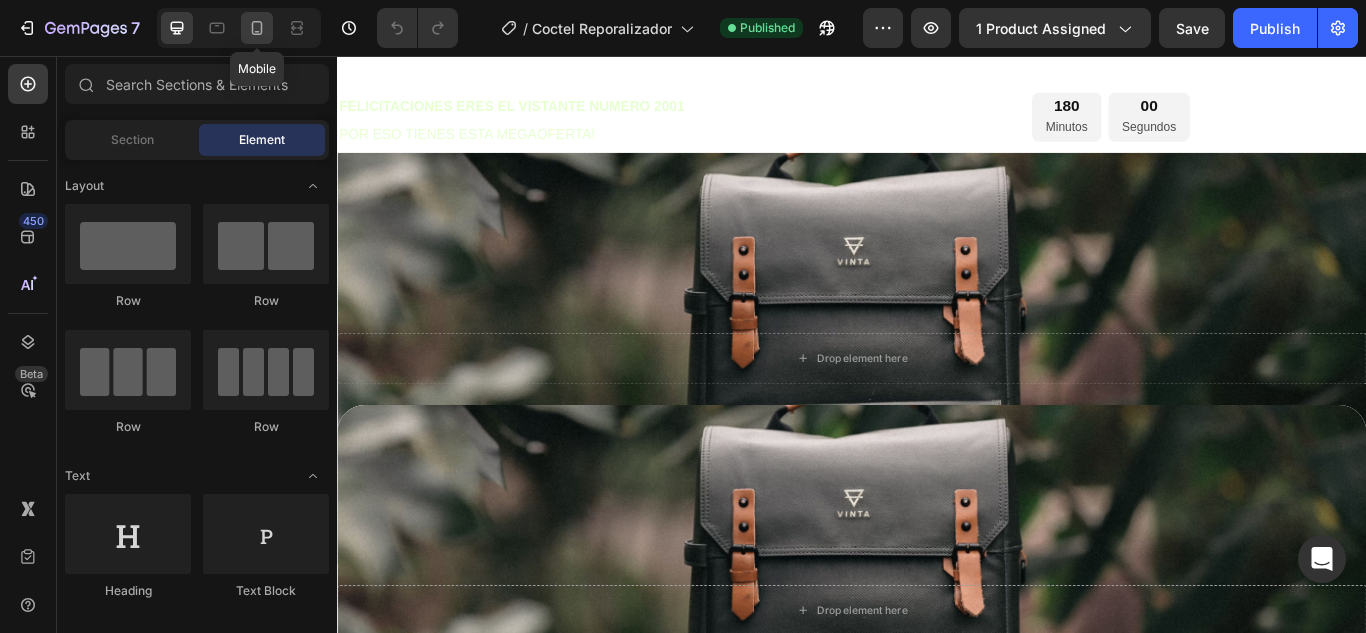 click 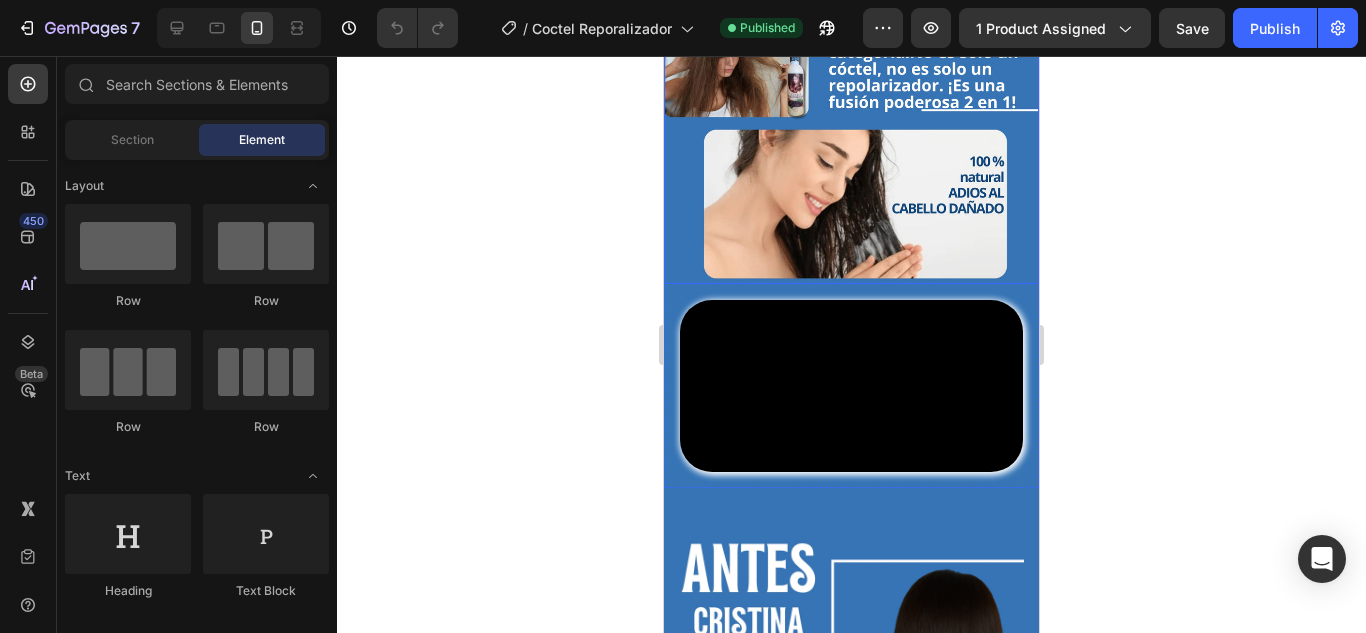 scroll, scrollTop: 3900, scrollLeft: 0, axis: vertical 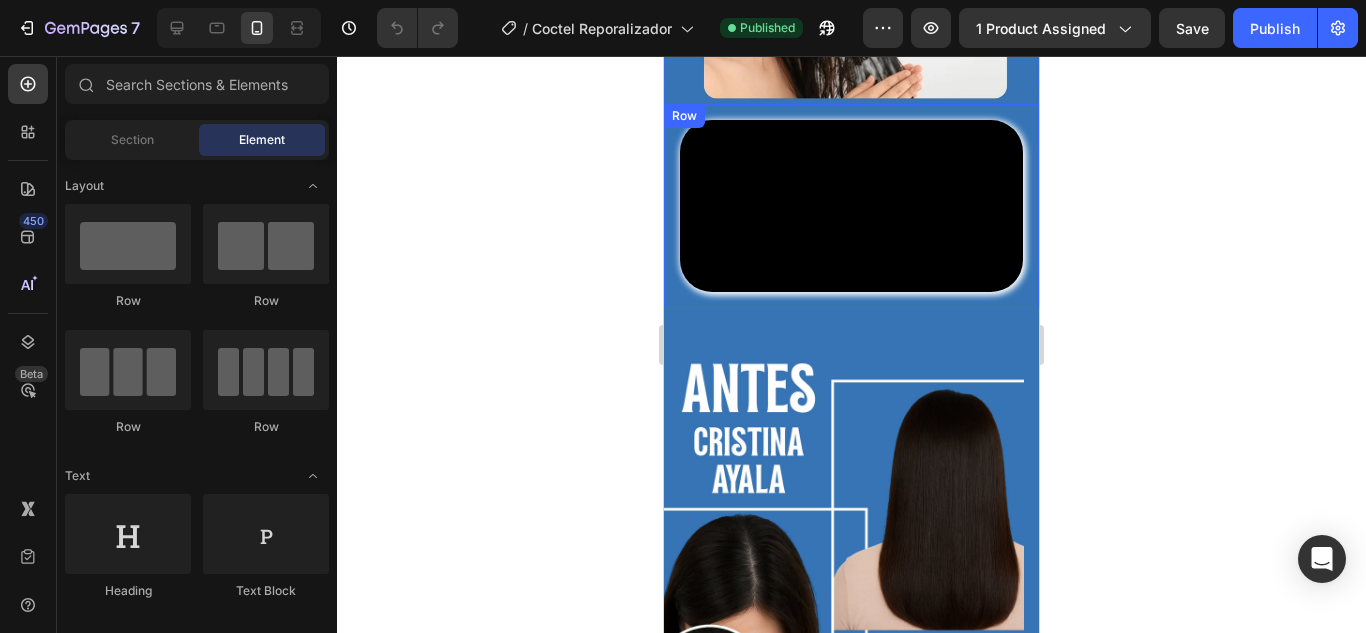 click on "Video Row" at bounding box center (851, 206) 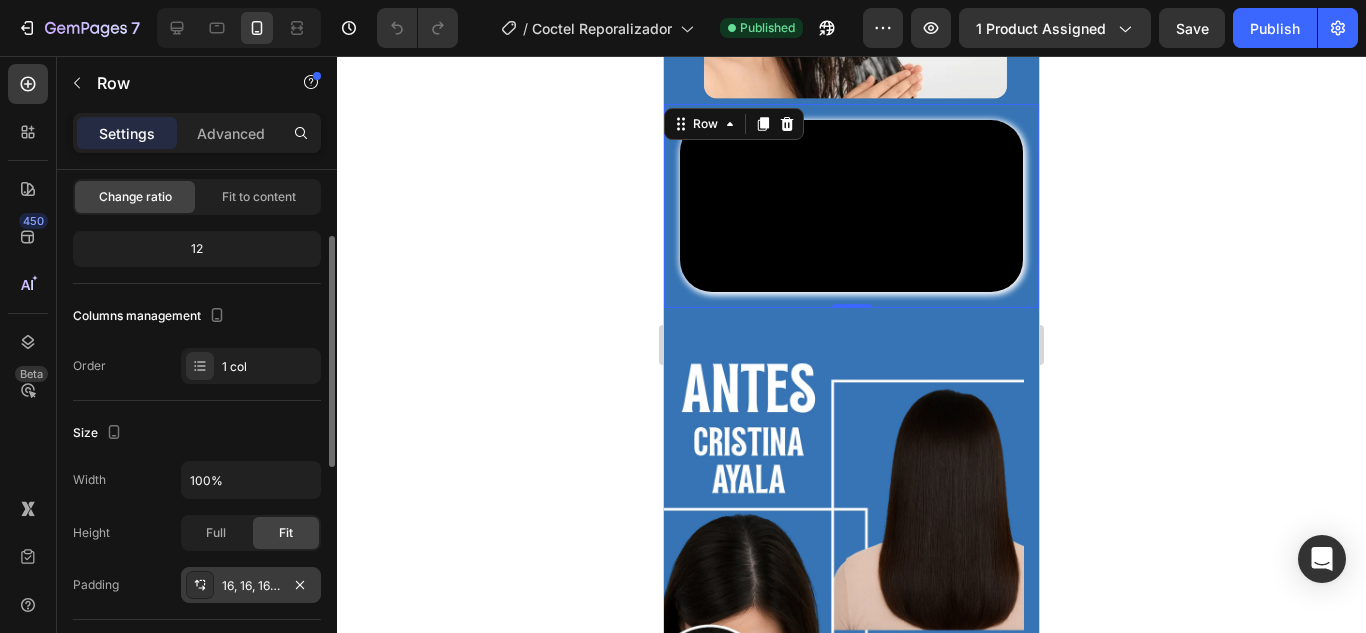 scroll, scrollTop: 0, scrollLeft: 0, axis: both 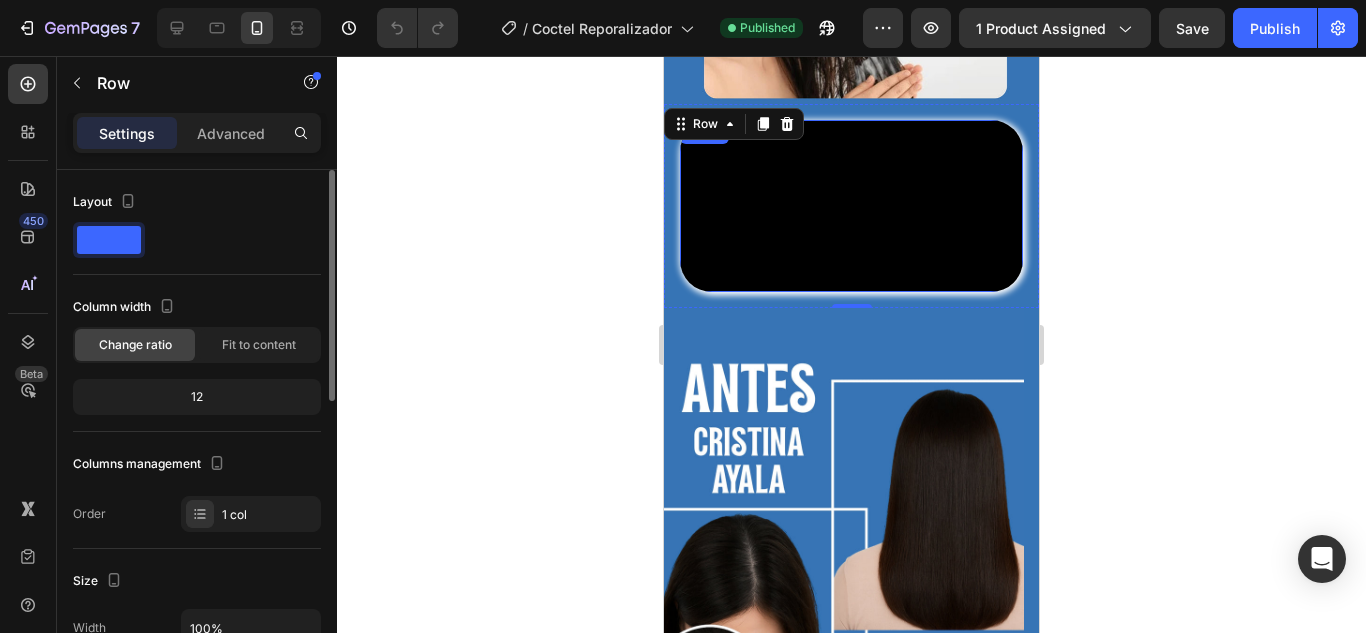 click at bounding box center (851, 206) 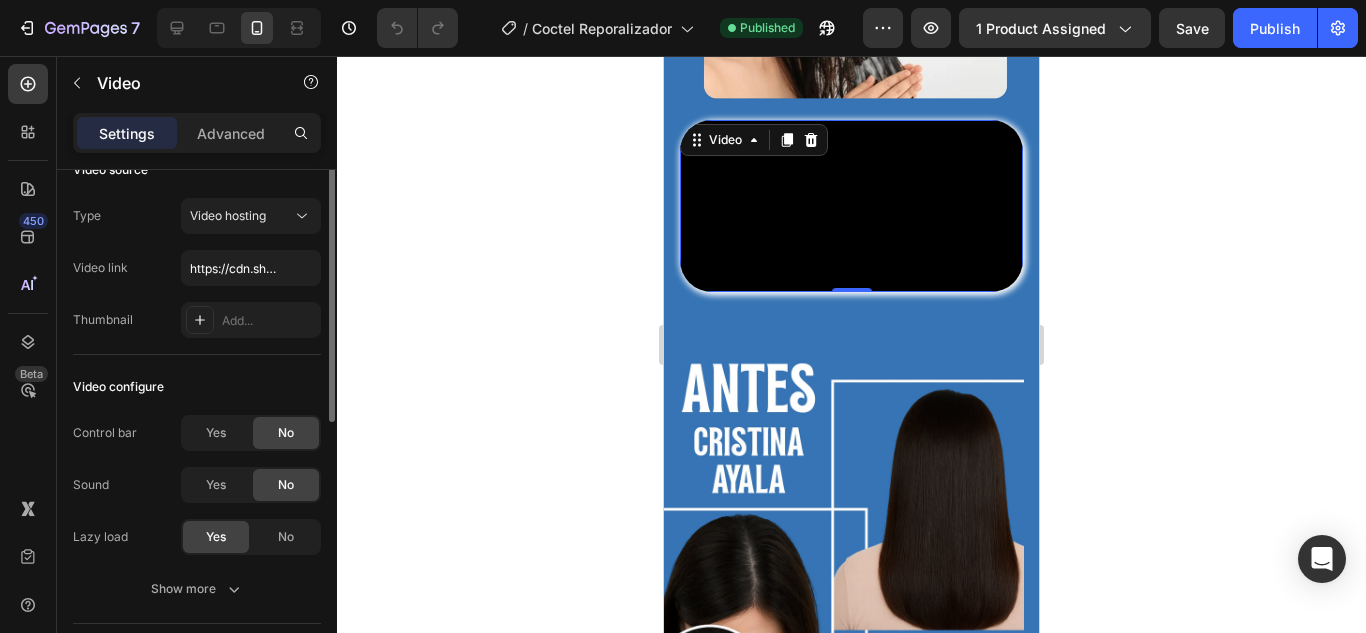 scroll, scrollTop: 0, scrollLeft: 0, axis: both 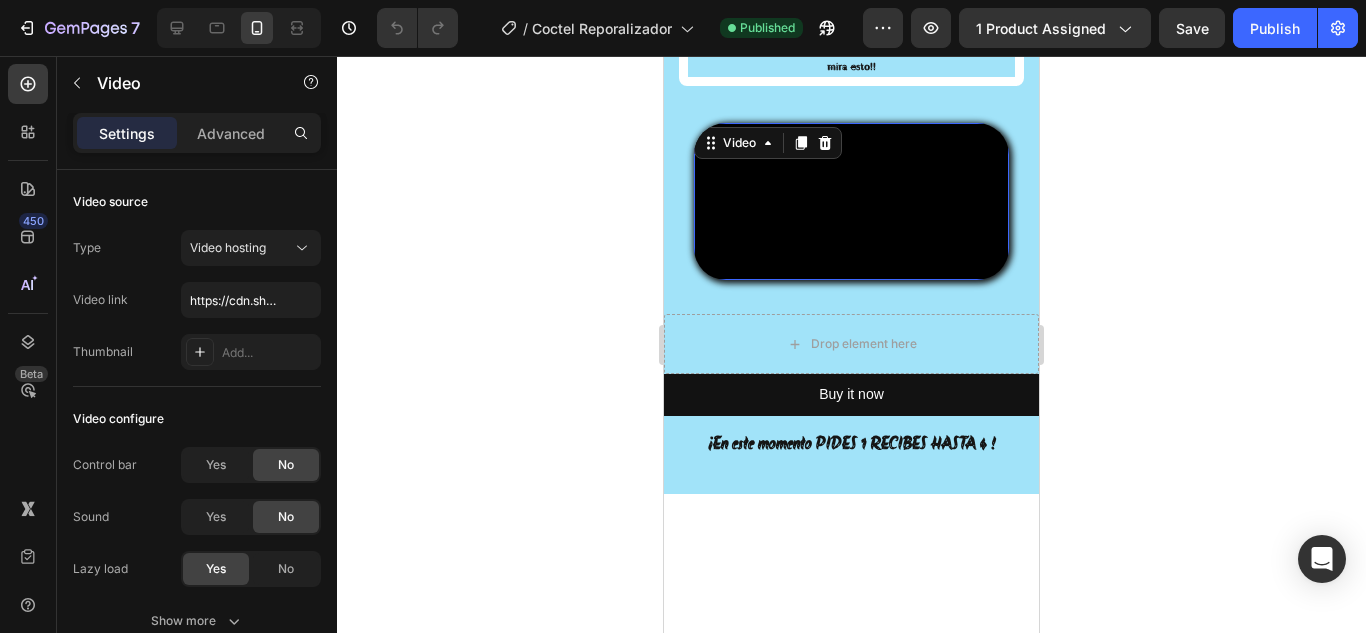 click at bounding box center (851, 202) 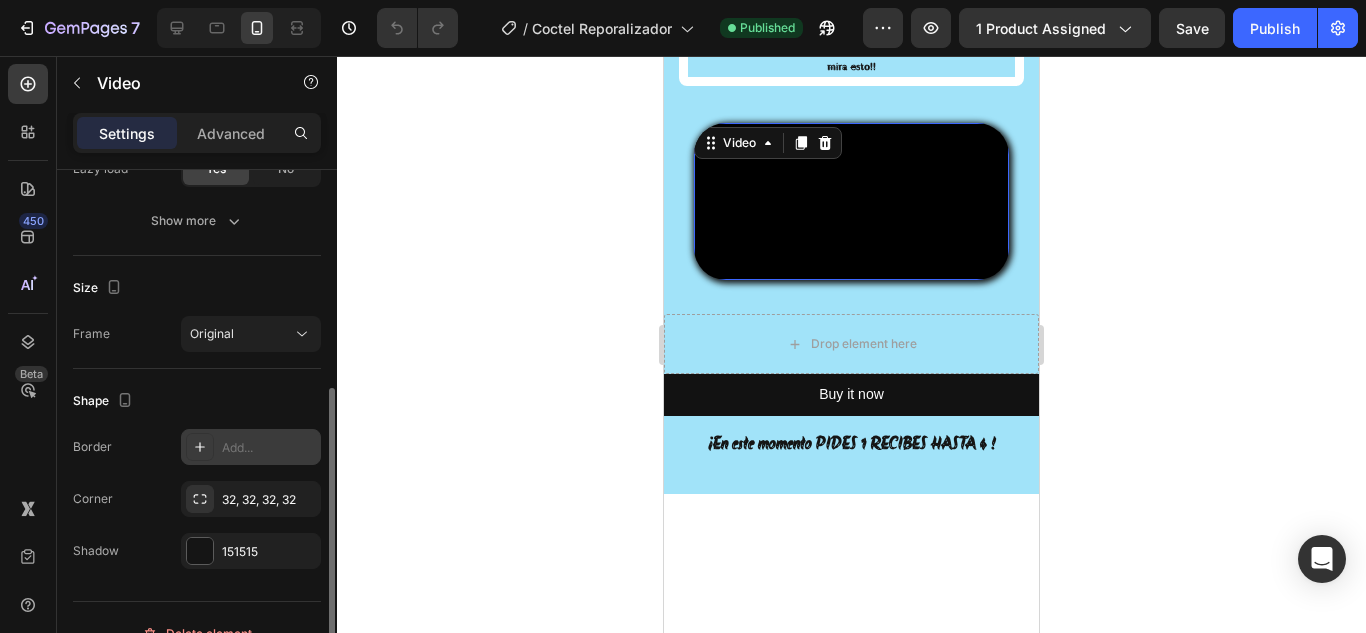 scroll, scrollTop: 432, scrollLeft: 0, axis: vertical 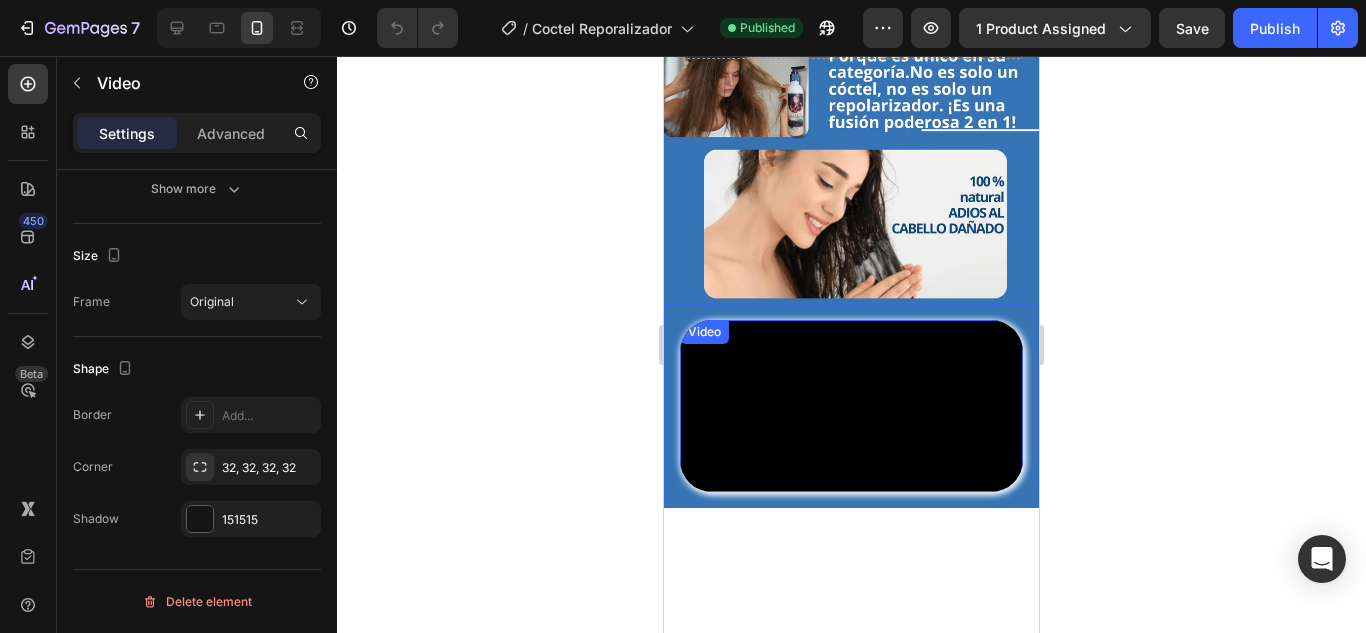 click at bounding box center (851, 406) 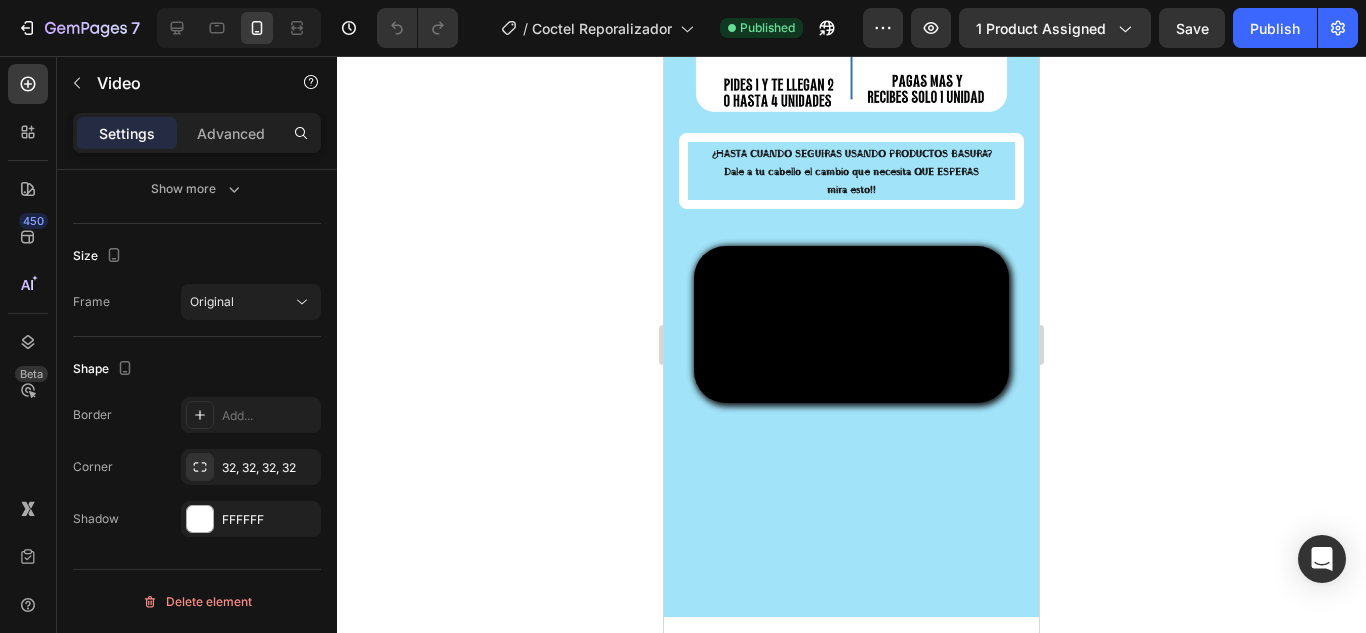 scroll, scrollTop: 6500, scrollLeft: 0, axis: vertical 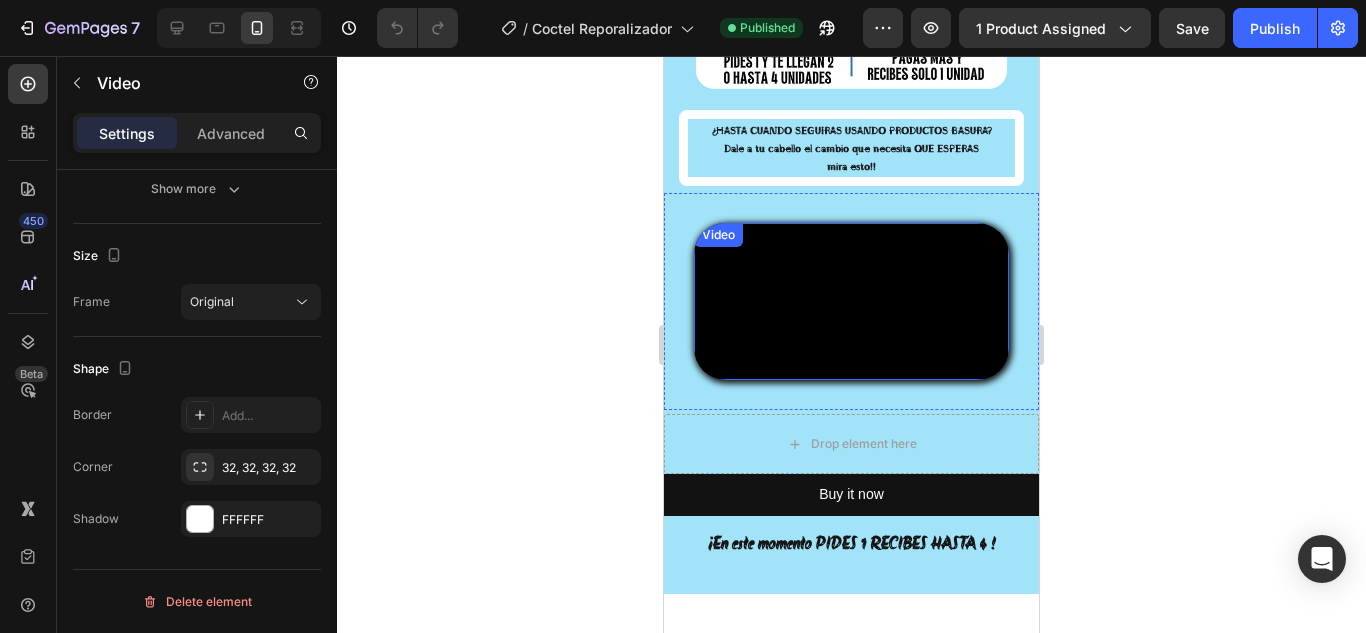 click at bounding box center (851, 302) 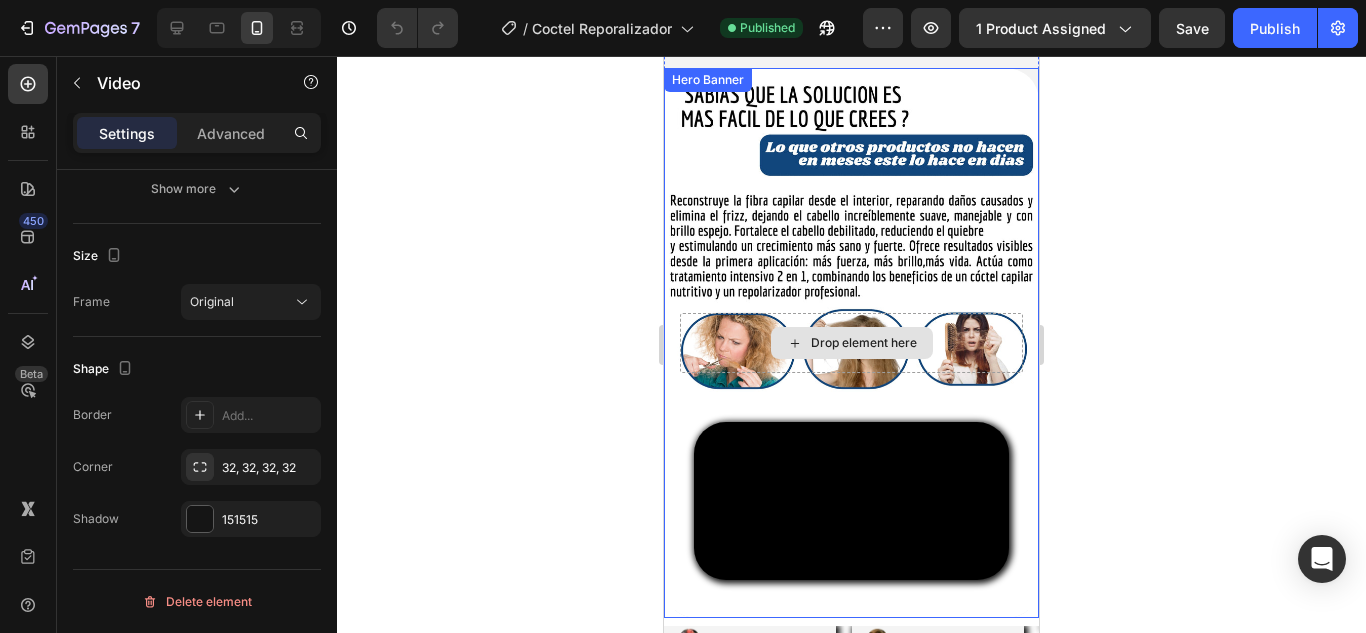 scroll, scrollTop: 600, scrollLeft: 0, axis: vertical 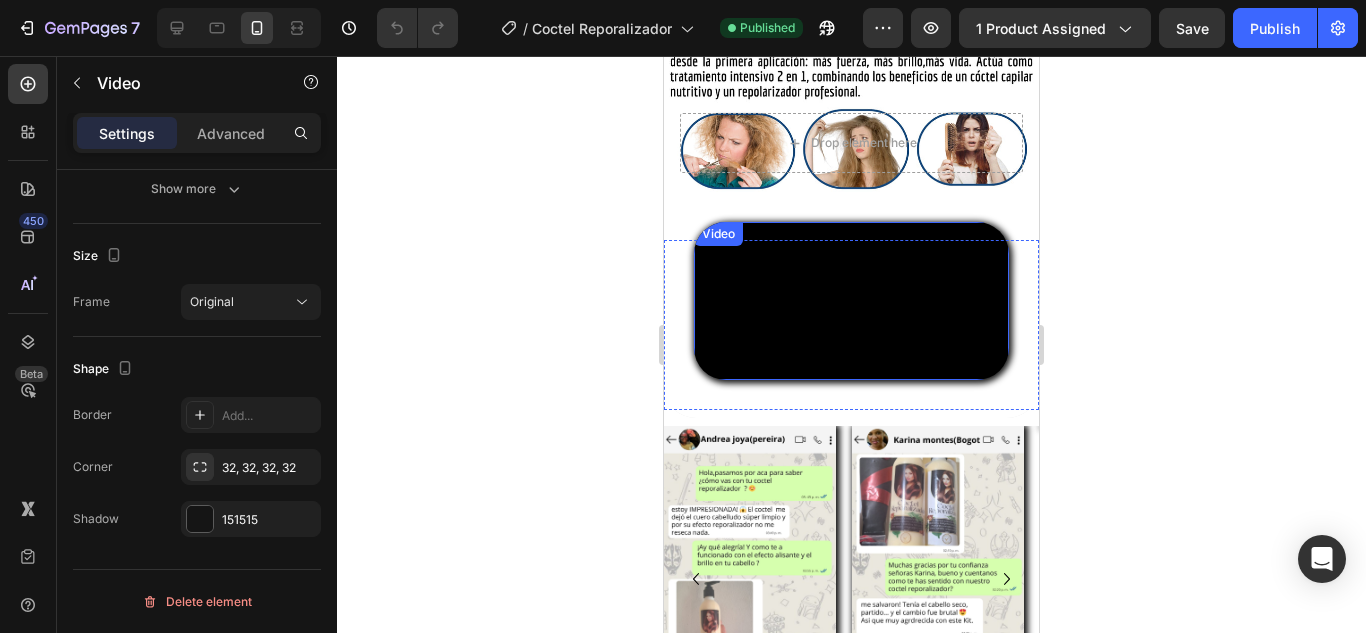 click at bounding box center (851, 301) 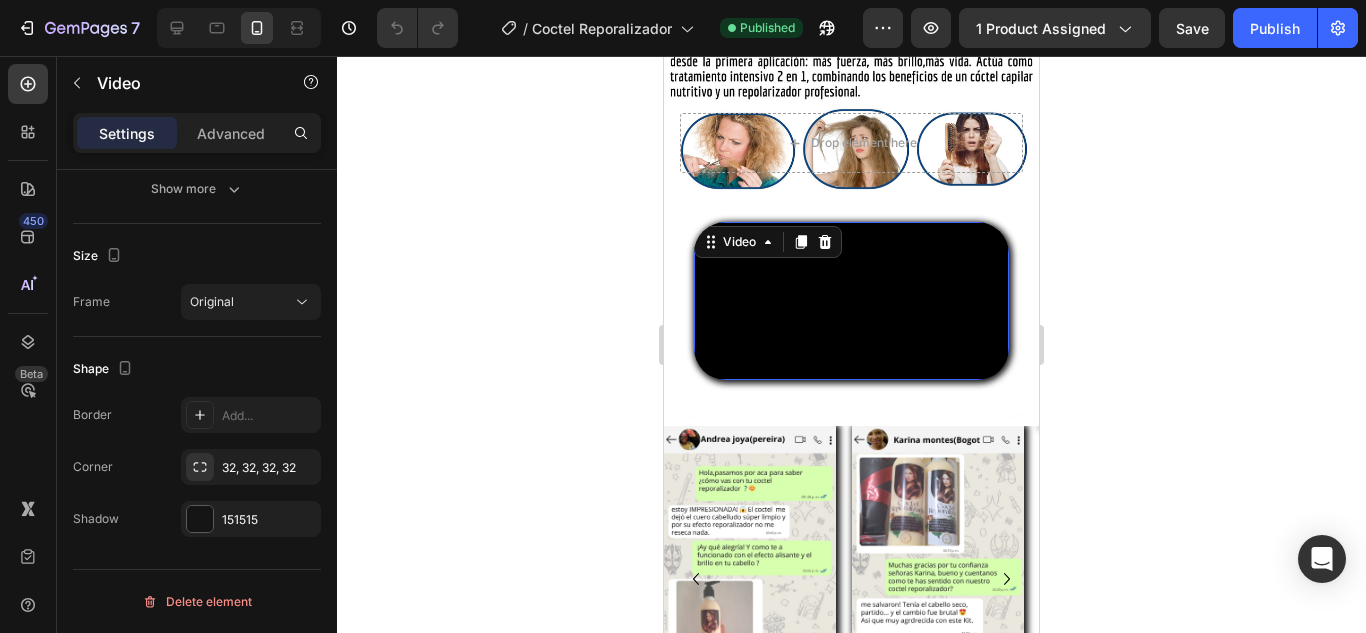 click at bounding box center [851, 301] 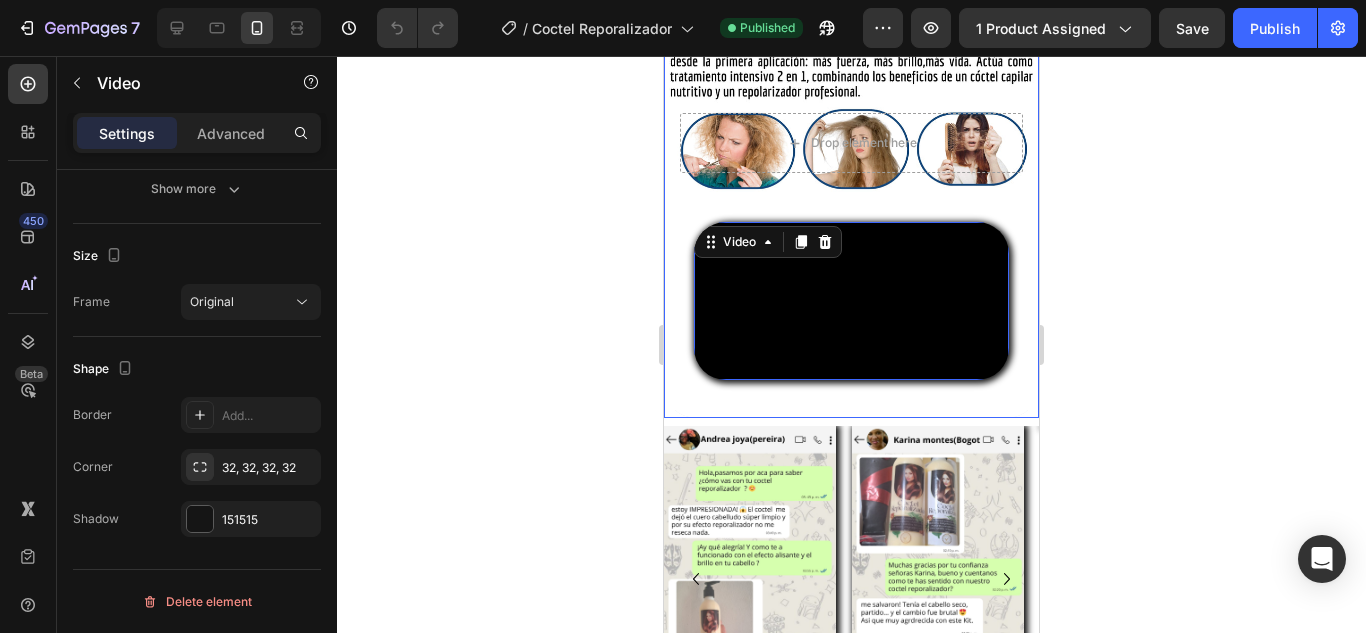 click at bounding box center (851, 143) 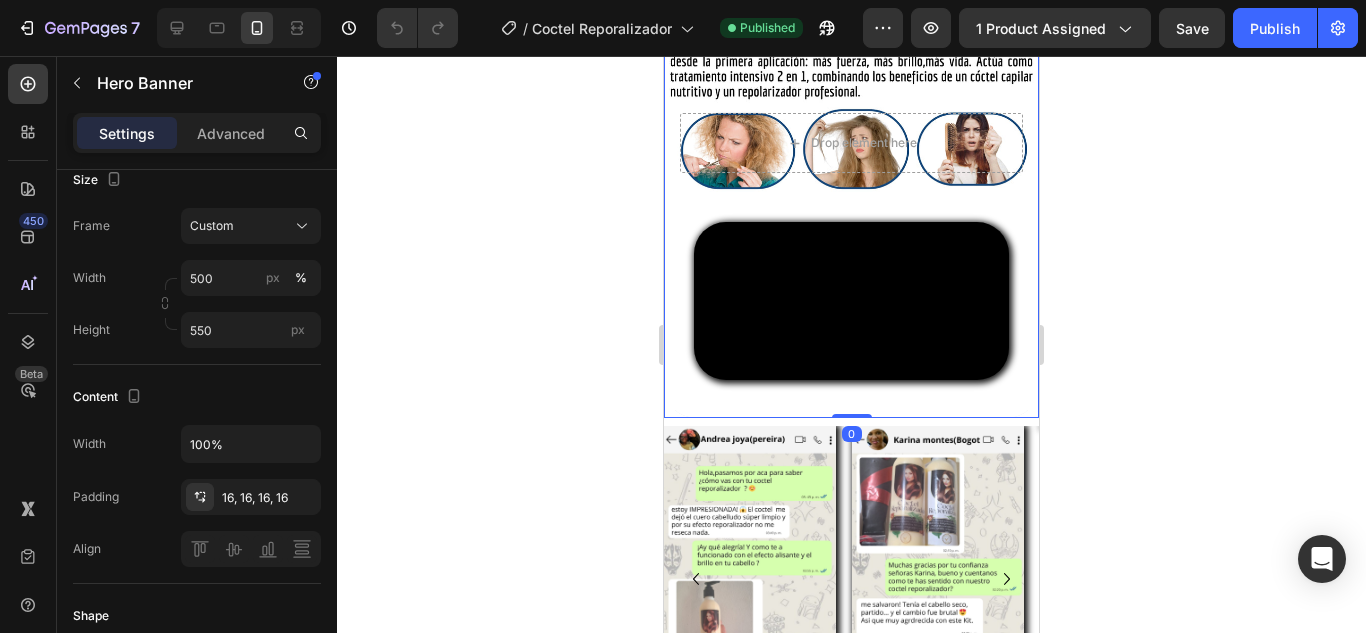 scroll, scrollTop: 0, scrollLeft: 0, axis: both 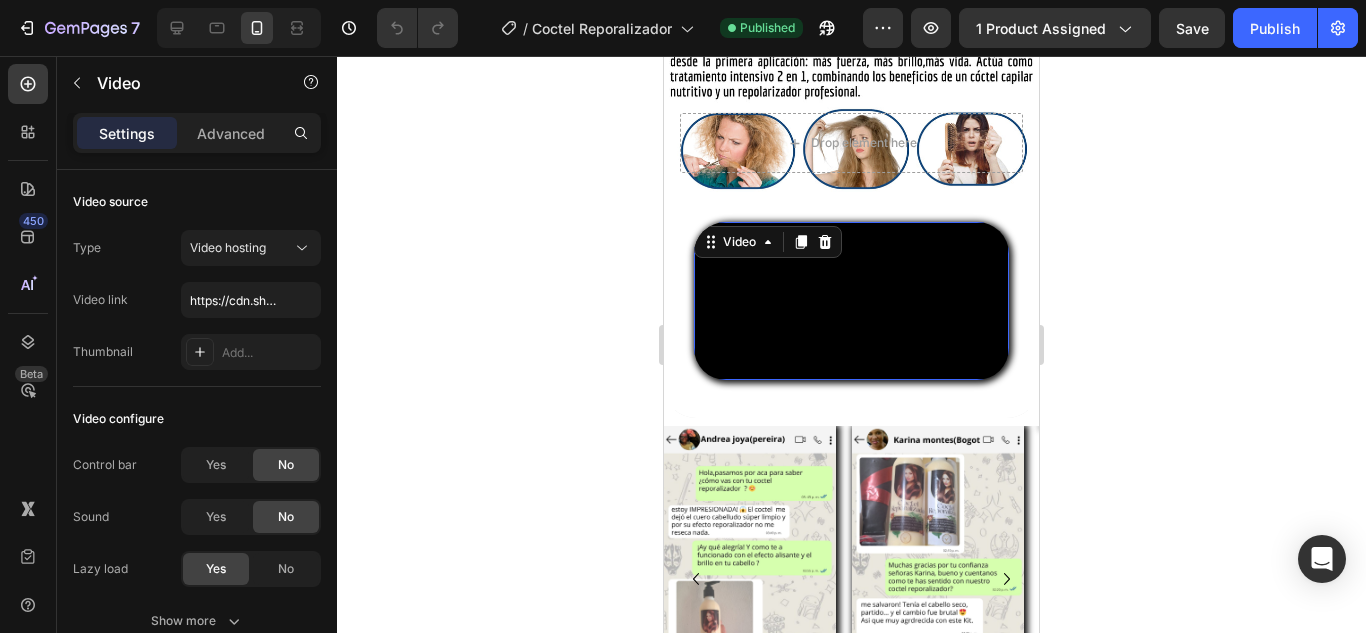 click at bounding box center [851, 301] 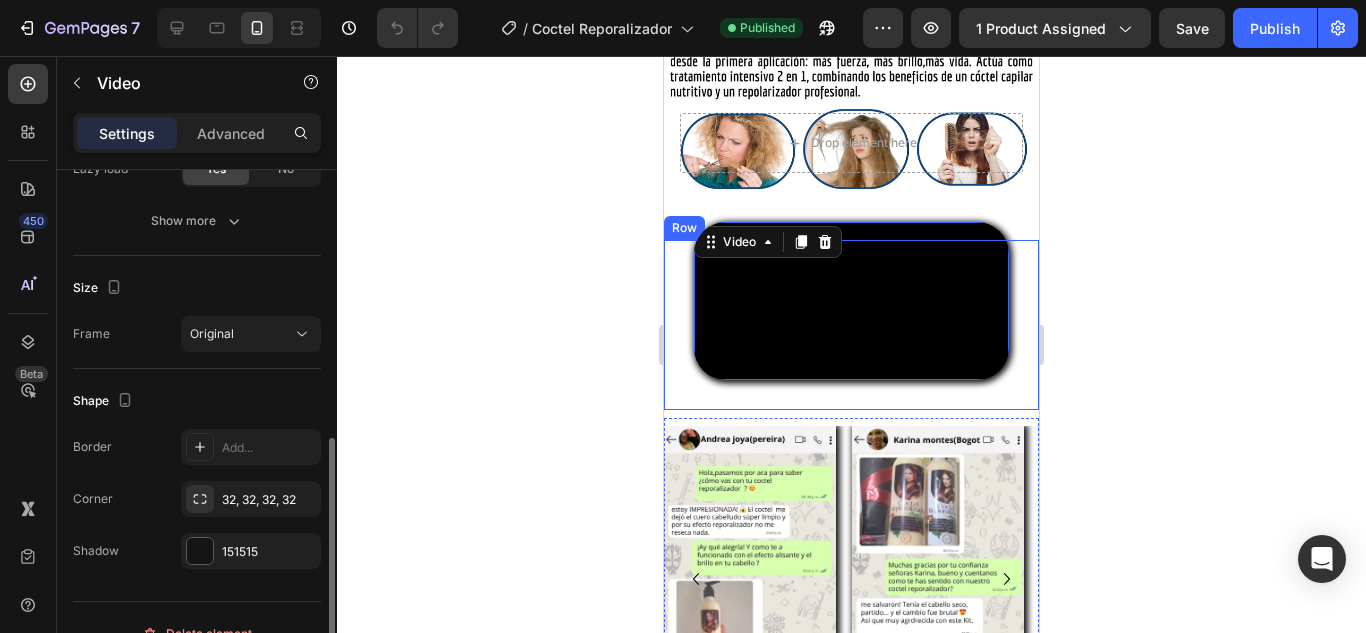scroll, scrollTop: 432, scrollLeft: 0, axis: vertical 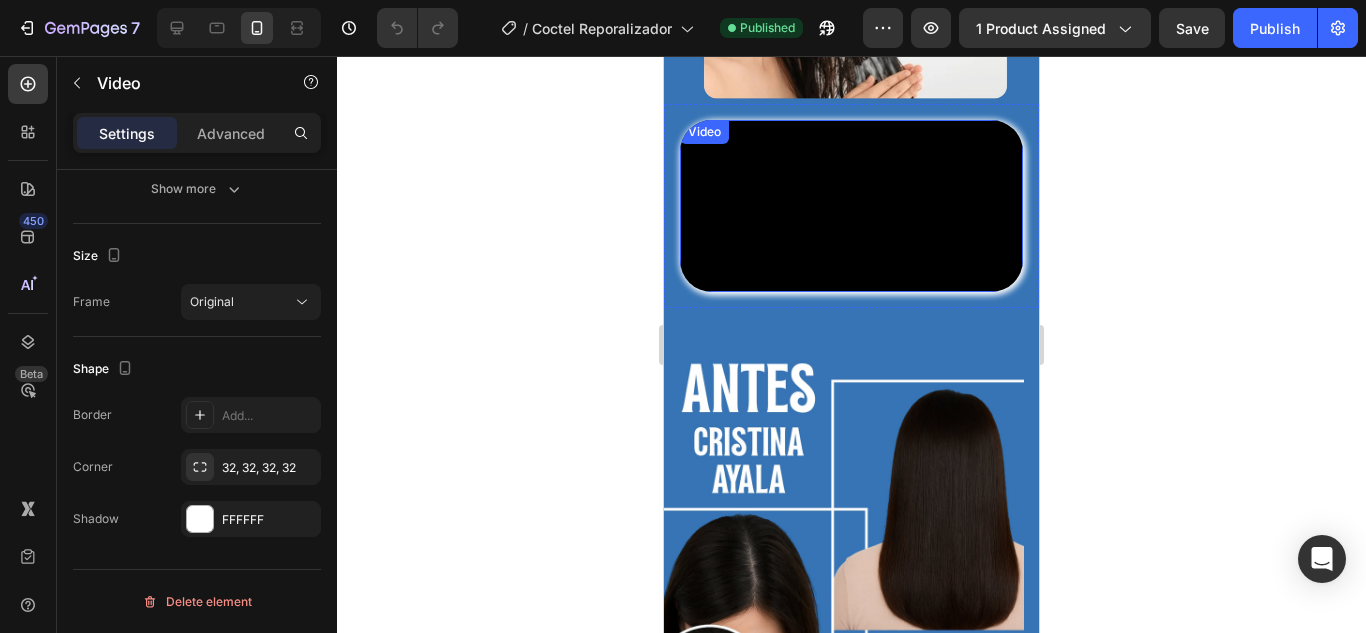 click at bounding box center [851, 206] 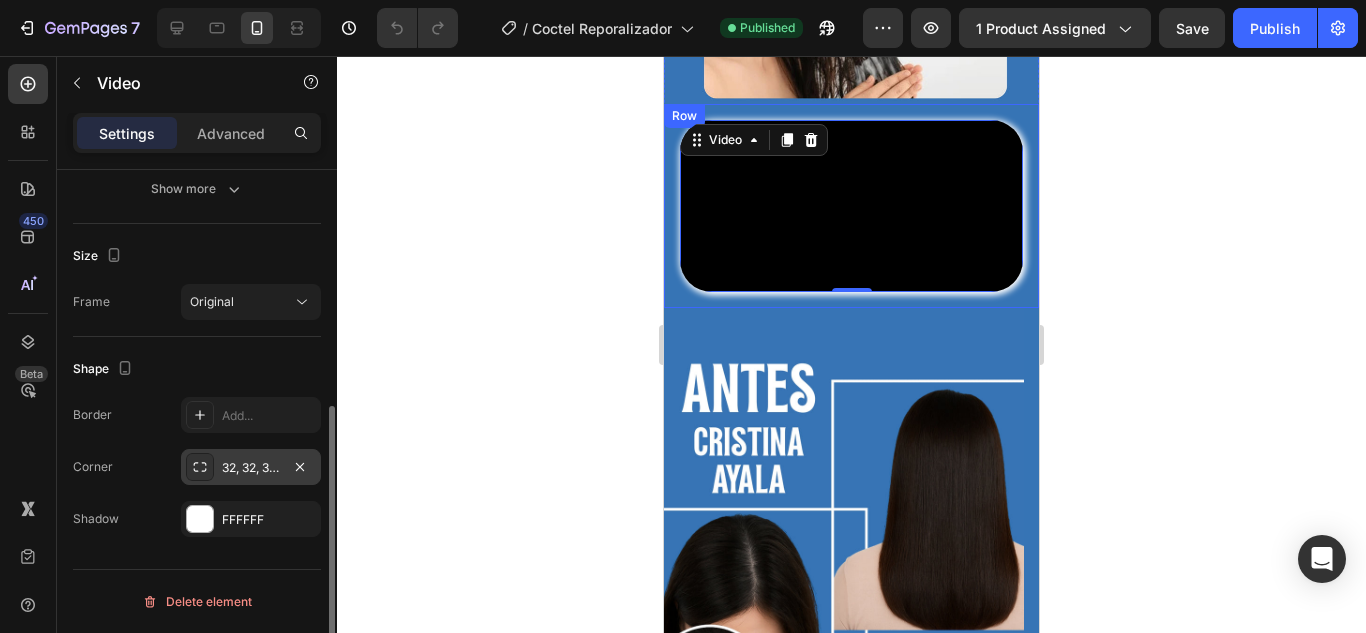 click 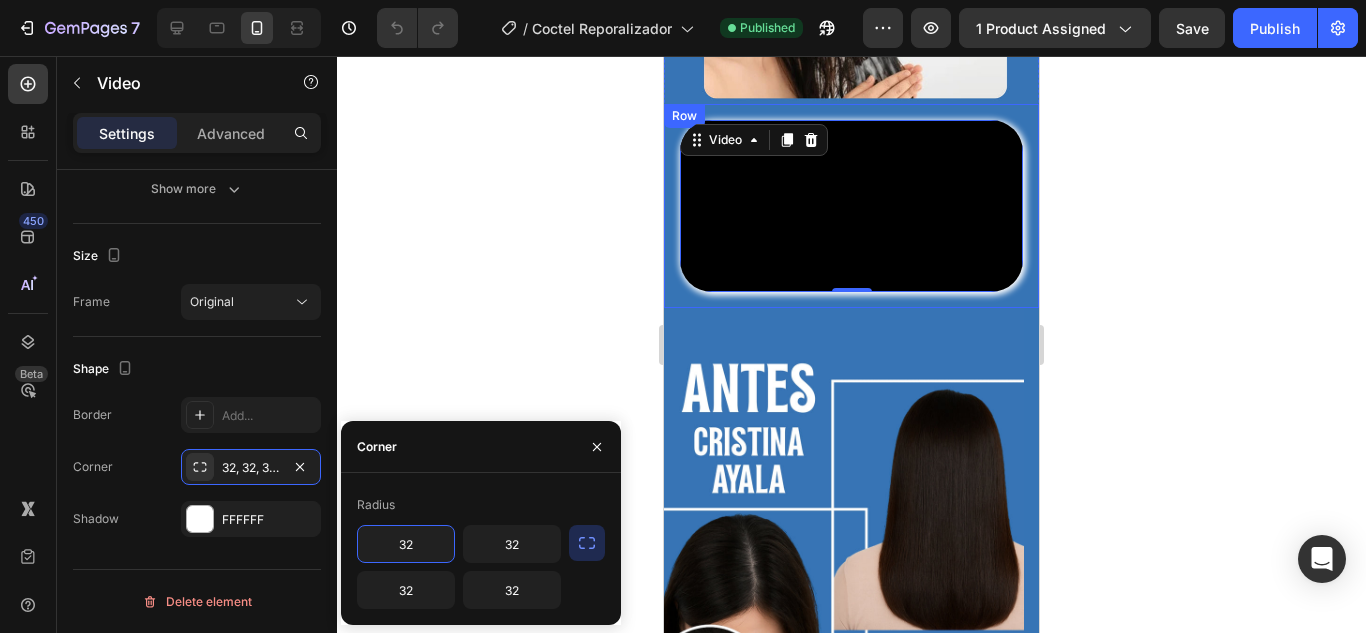 click on "32" at bounding box center (406, 544) 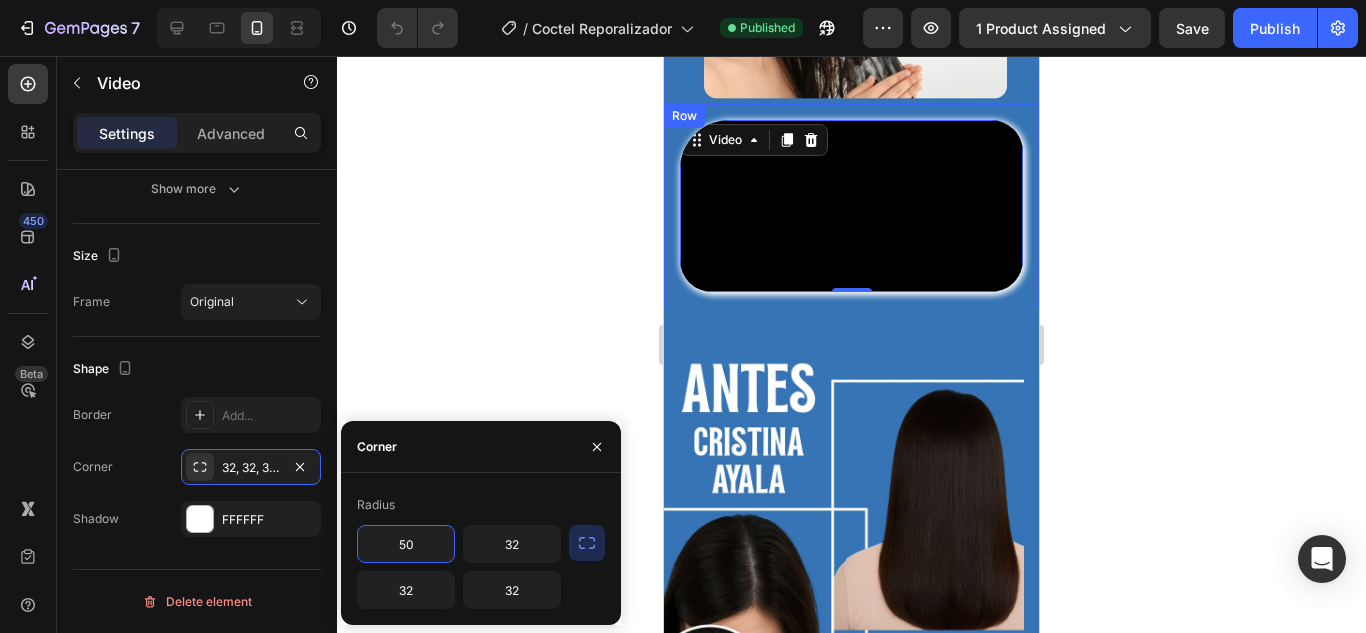 click on "50" at bounding box center (406, 544) 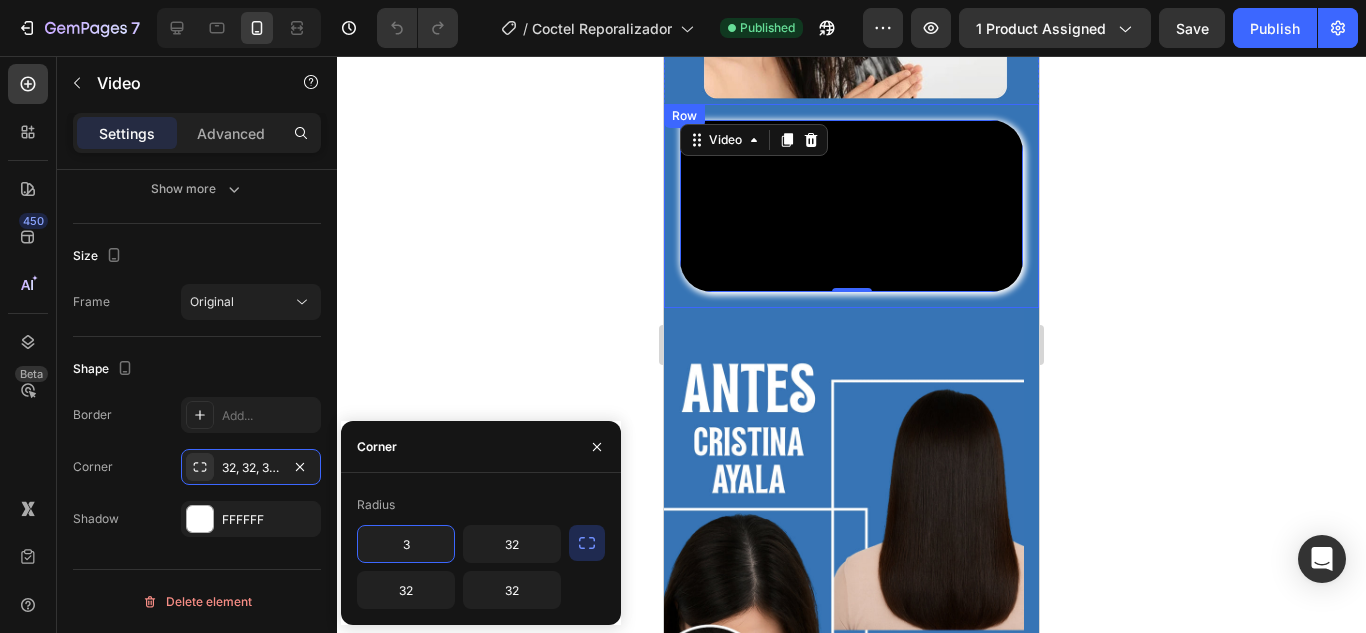 type on "32" 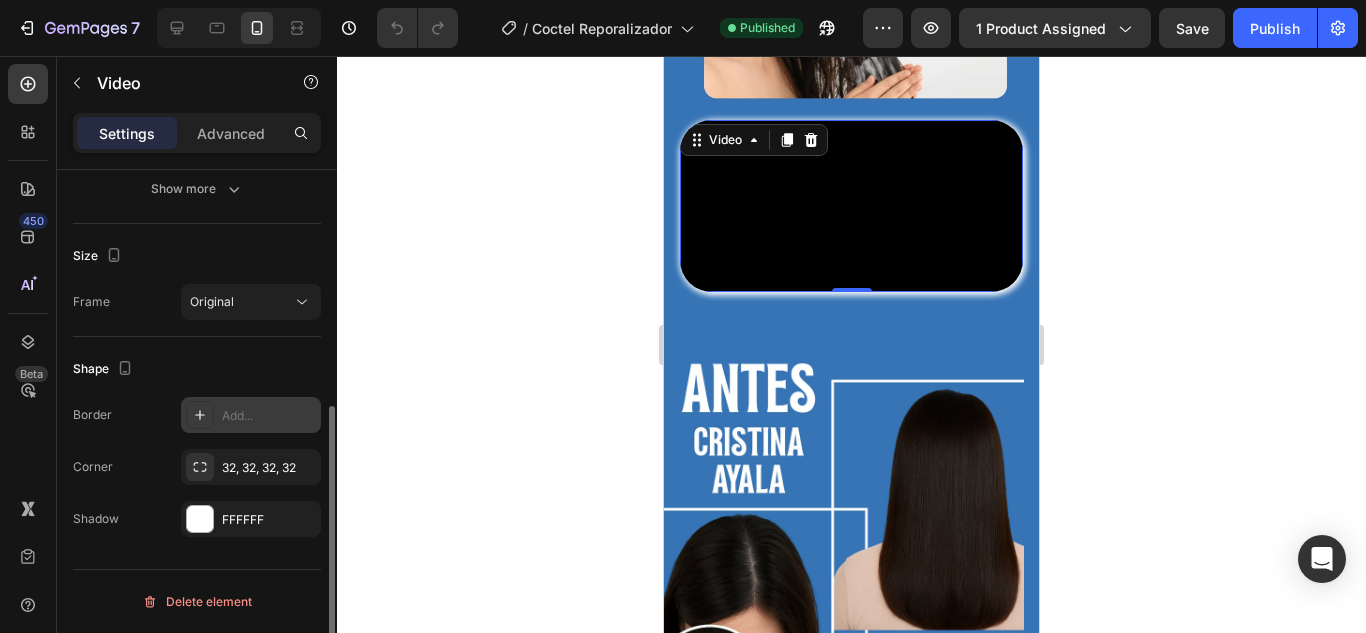 click on "Add..." at bounding box center (269, 416) 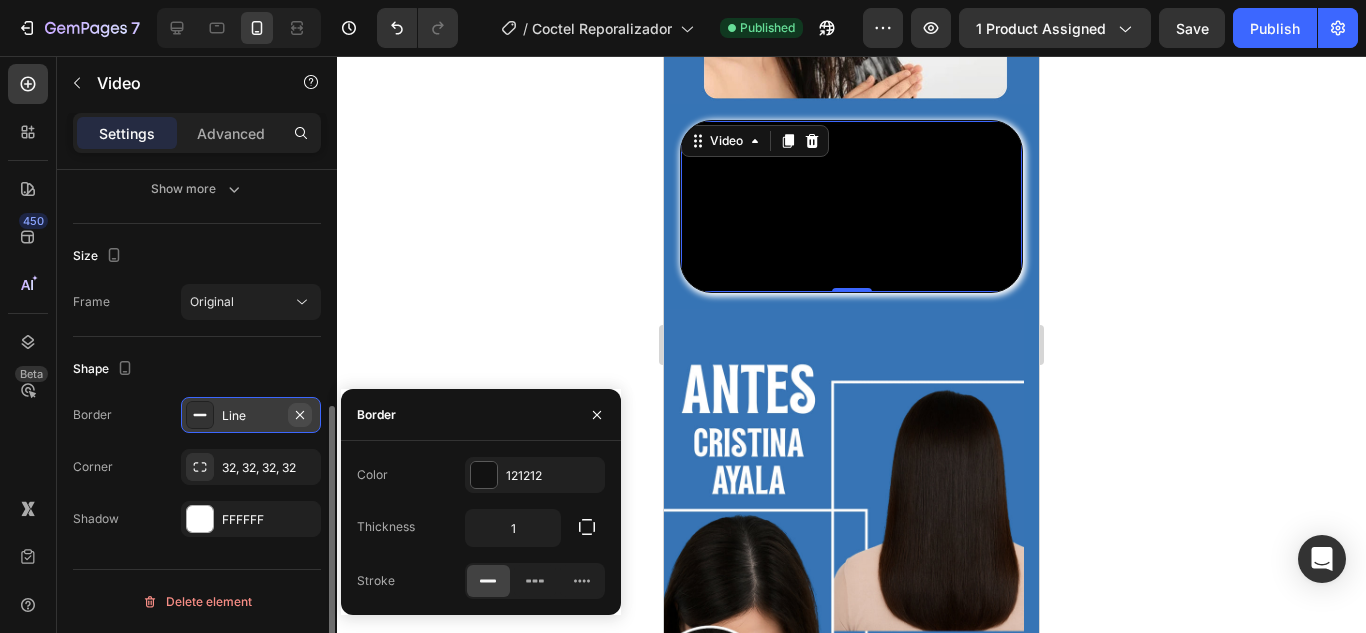 click 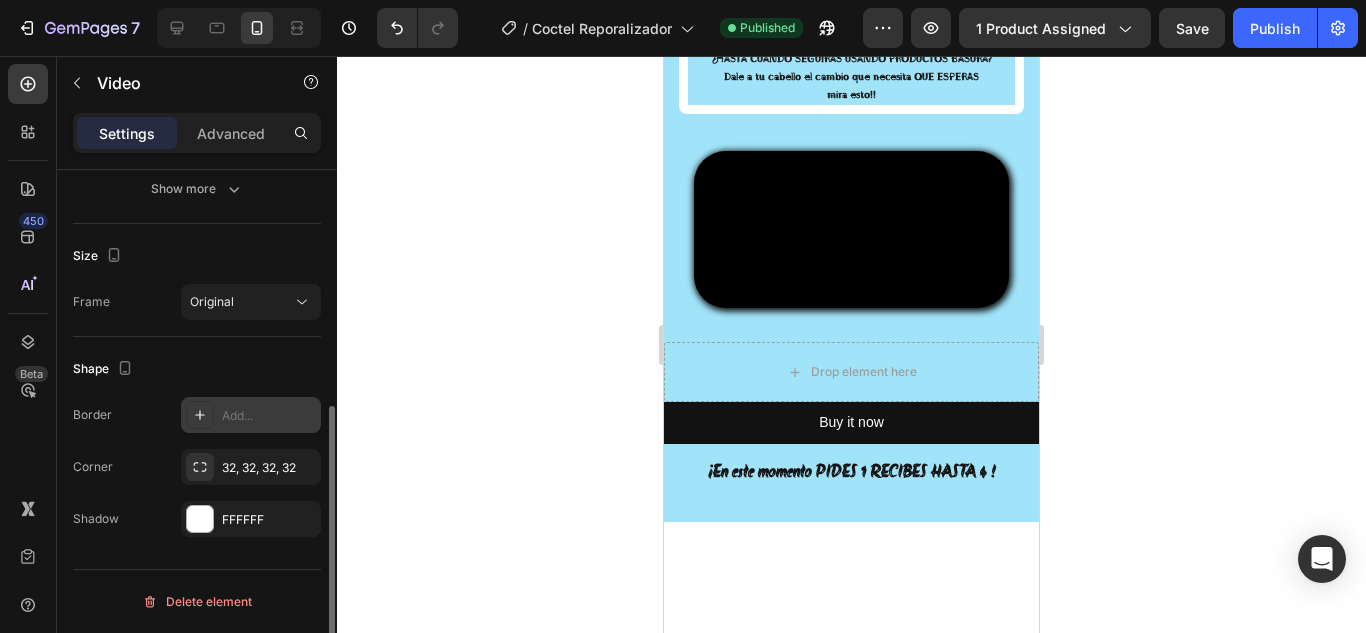 scroll, scrollTop: 6500, scrollLeft: 0, axis: vertical 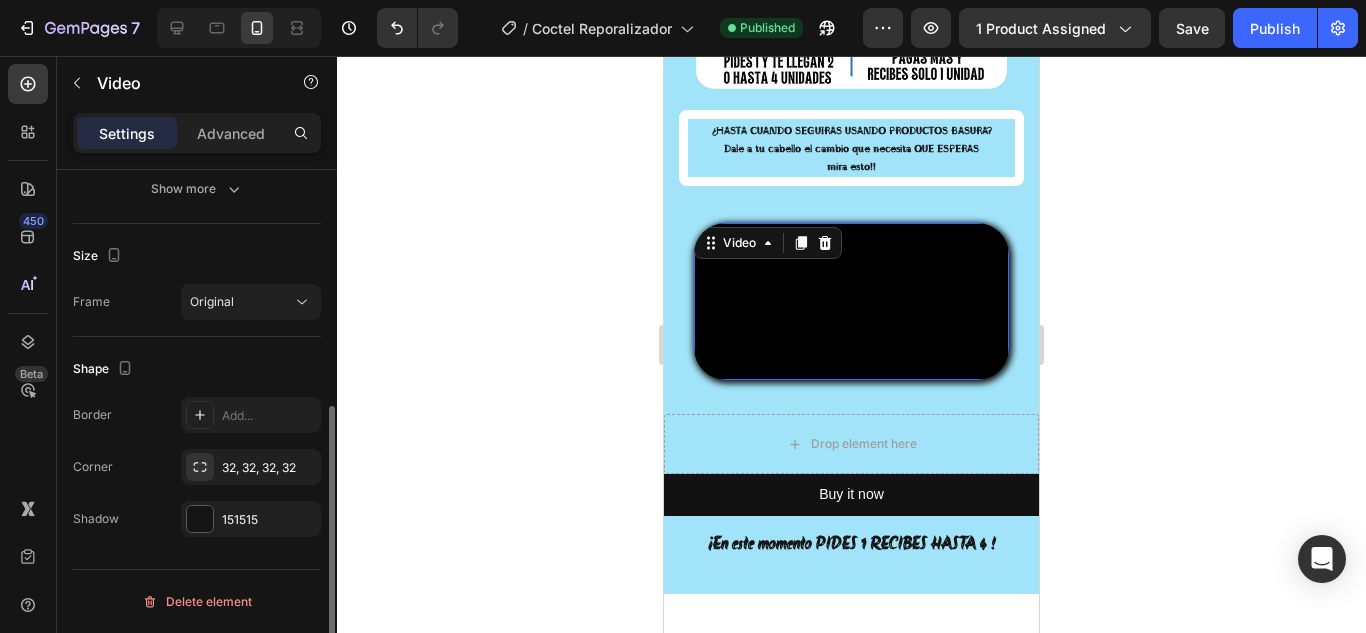click at bounding box center [851, 302] 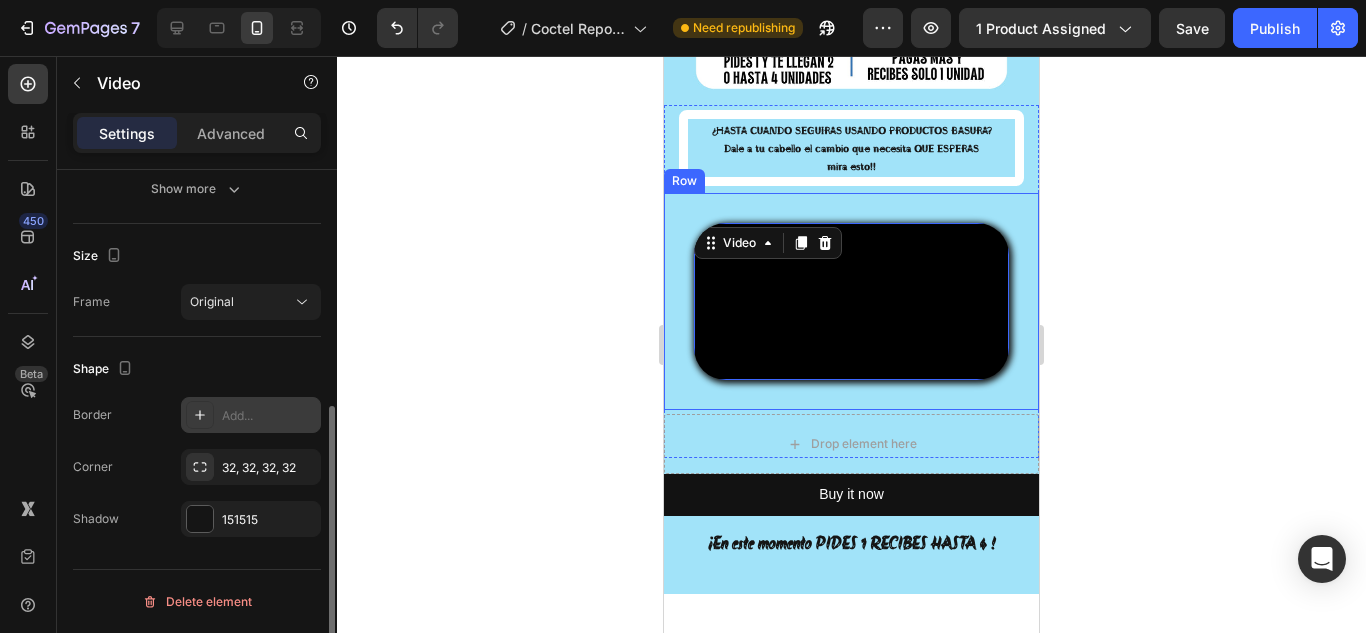 click on "Add..." at bounding box center (251, 415) 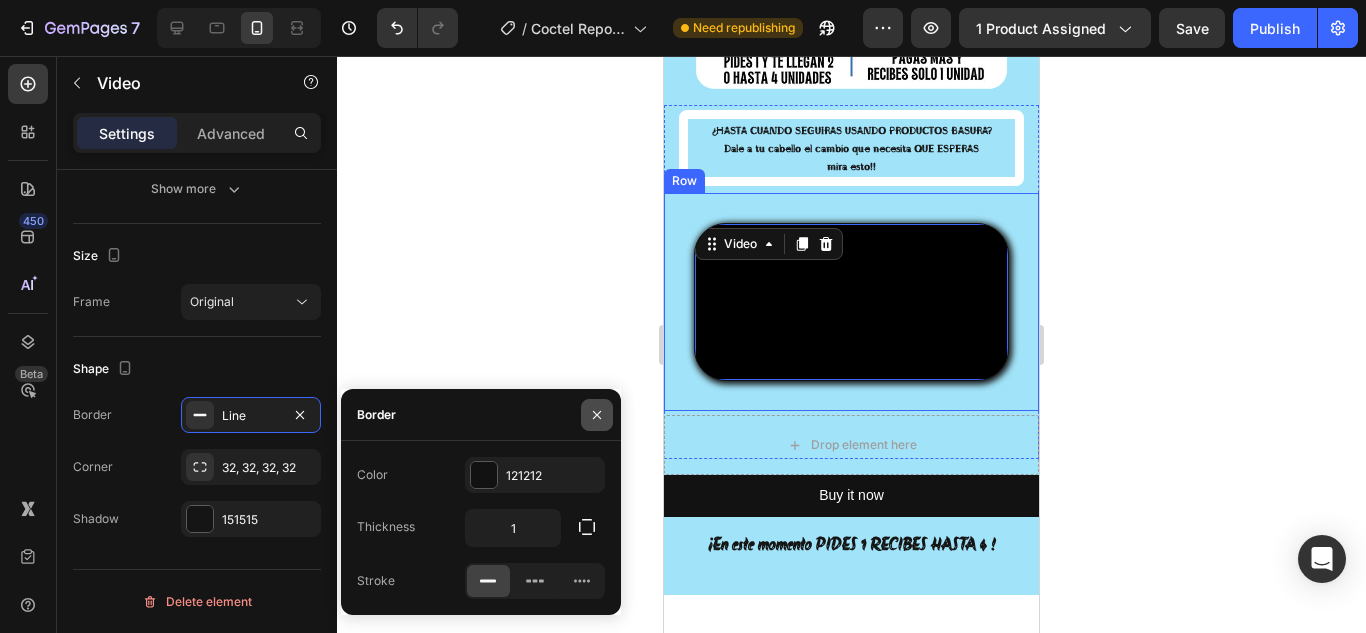 click 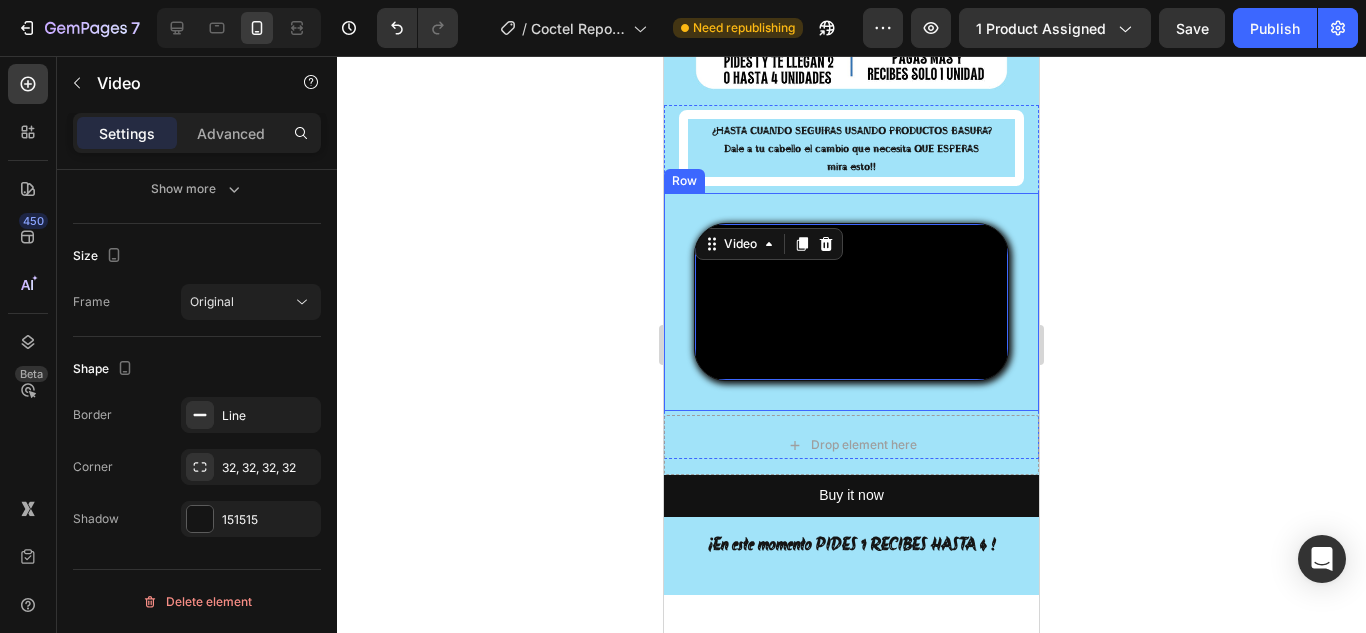 click on "Video   30" at bounding box center [851, 302] 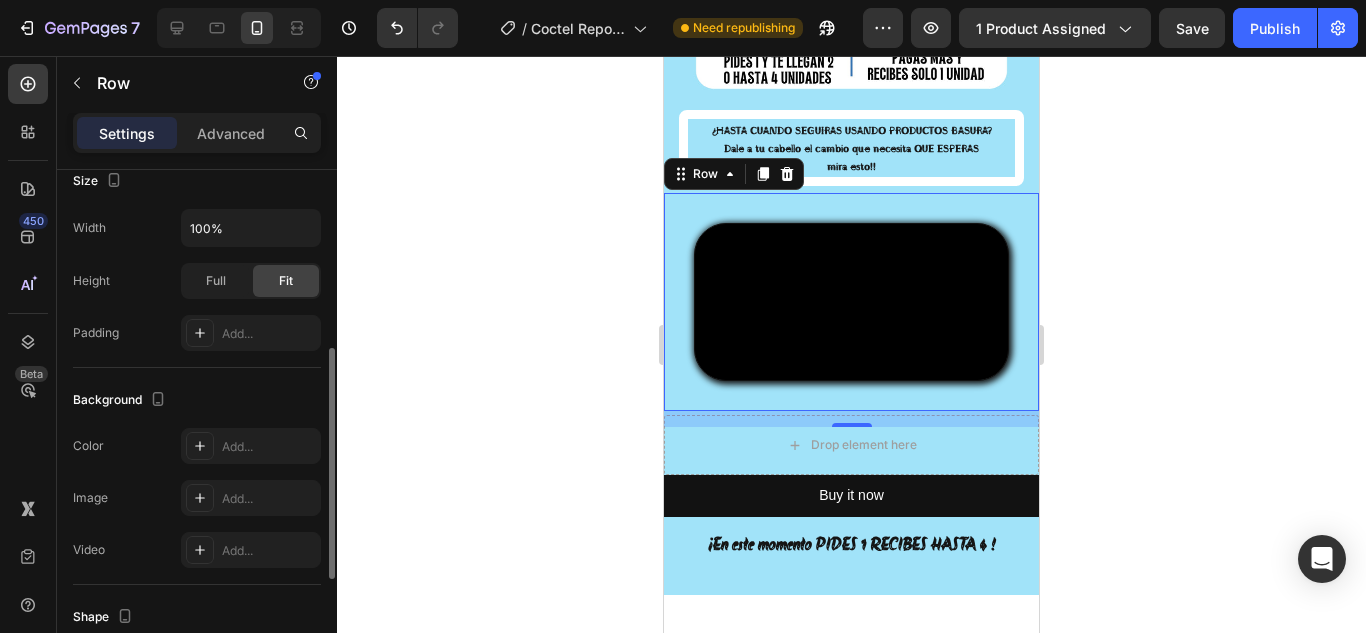 scroll, scrollTop: 648, scrollLeft: 0, axis: vertical 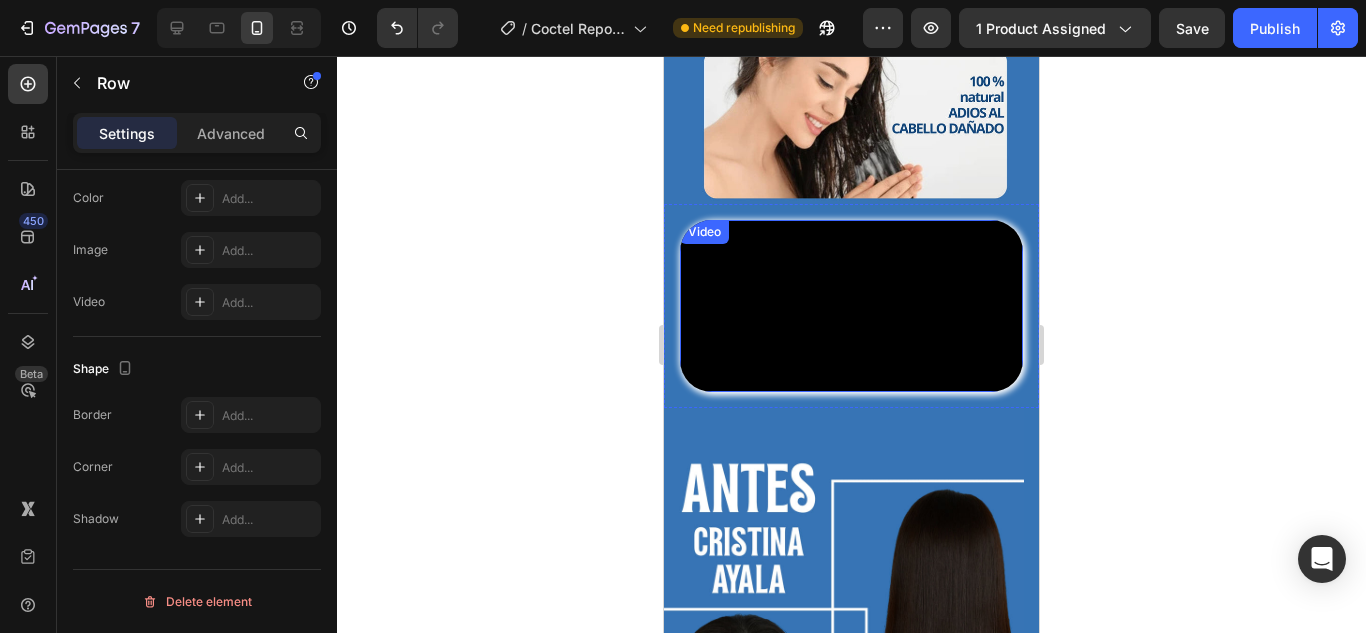 click at bounding box center [851, 306] 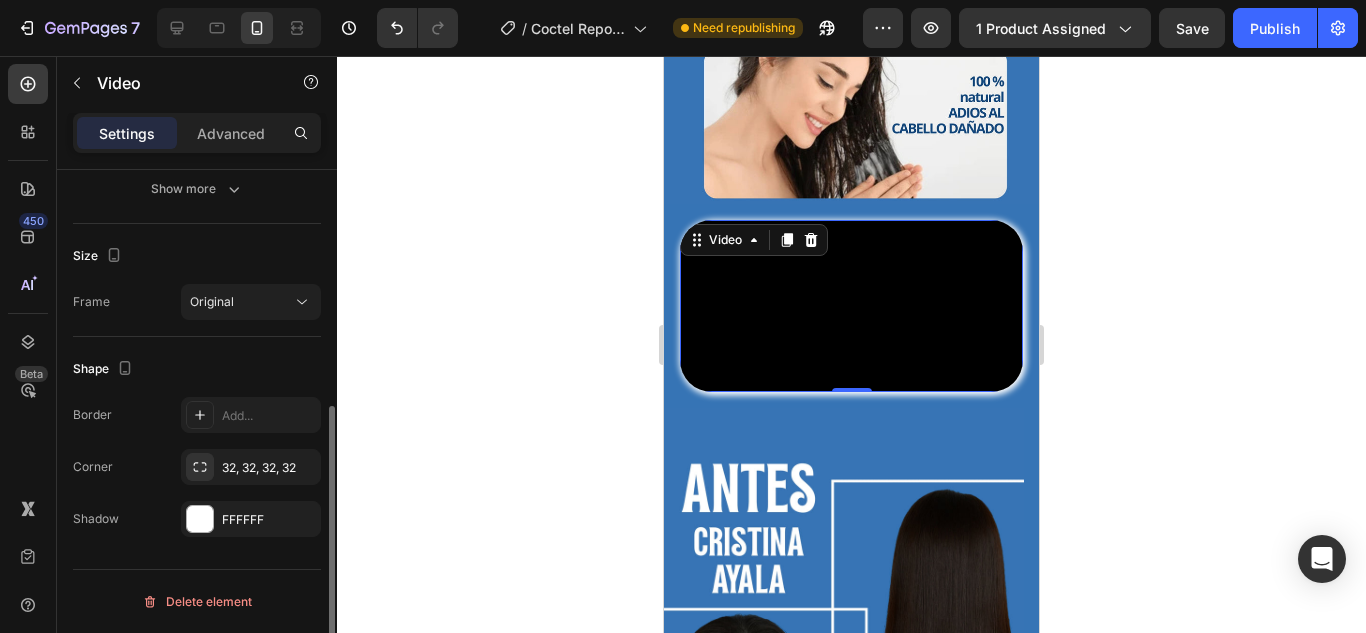 scroll, scrollTop: 0, scrollLeft: 0, axis: both 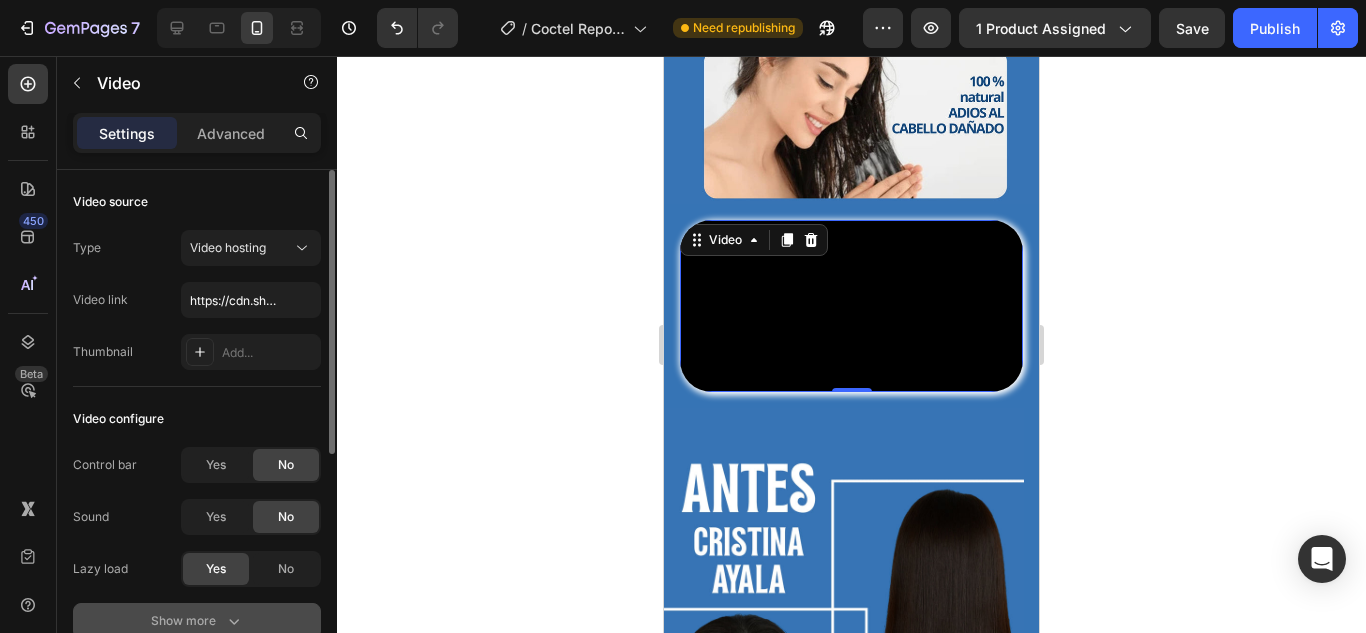 click 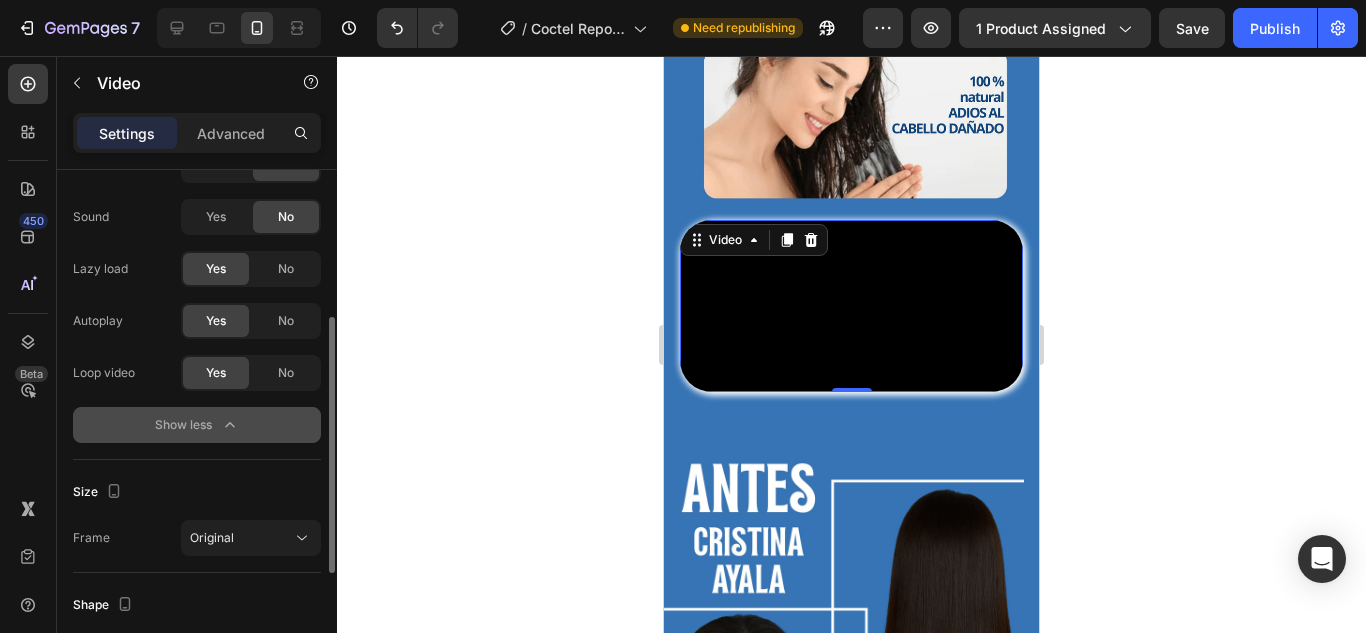 scroll, scrollTop: 400, scrollLeft: 0, axis: vertical 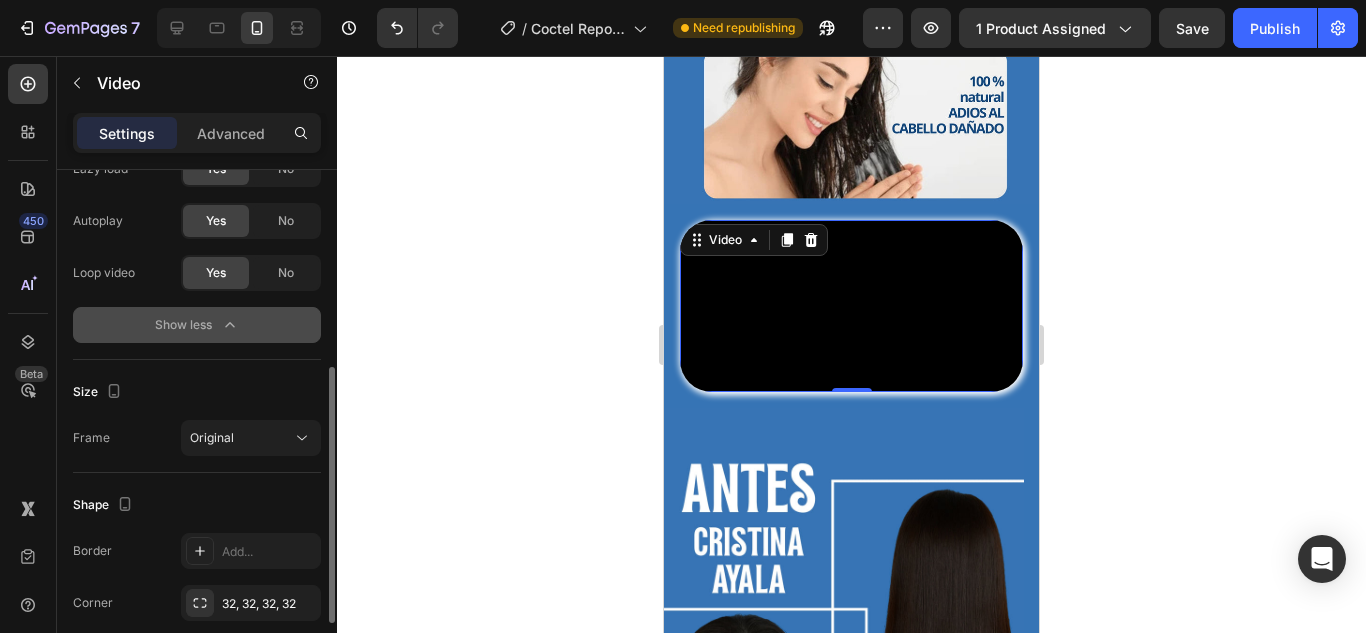 click 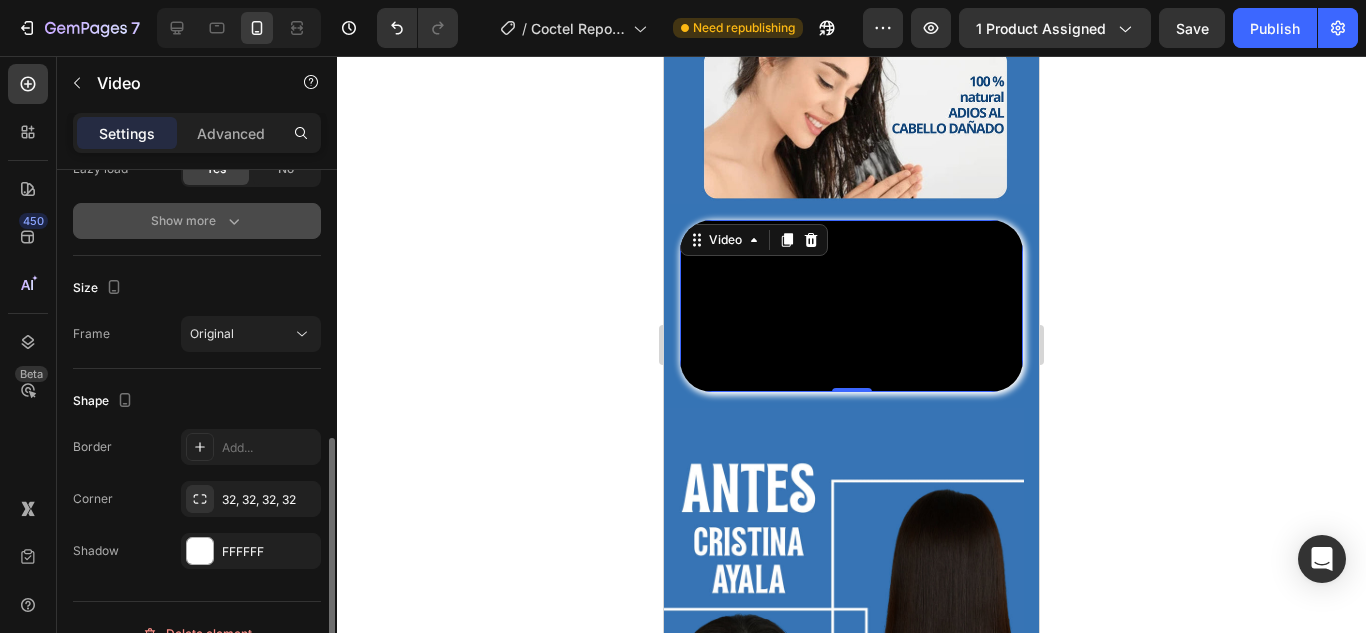 scroll, scrollTop: 432, scrollLeft: 0, axis: vertical 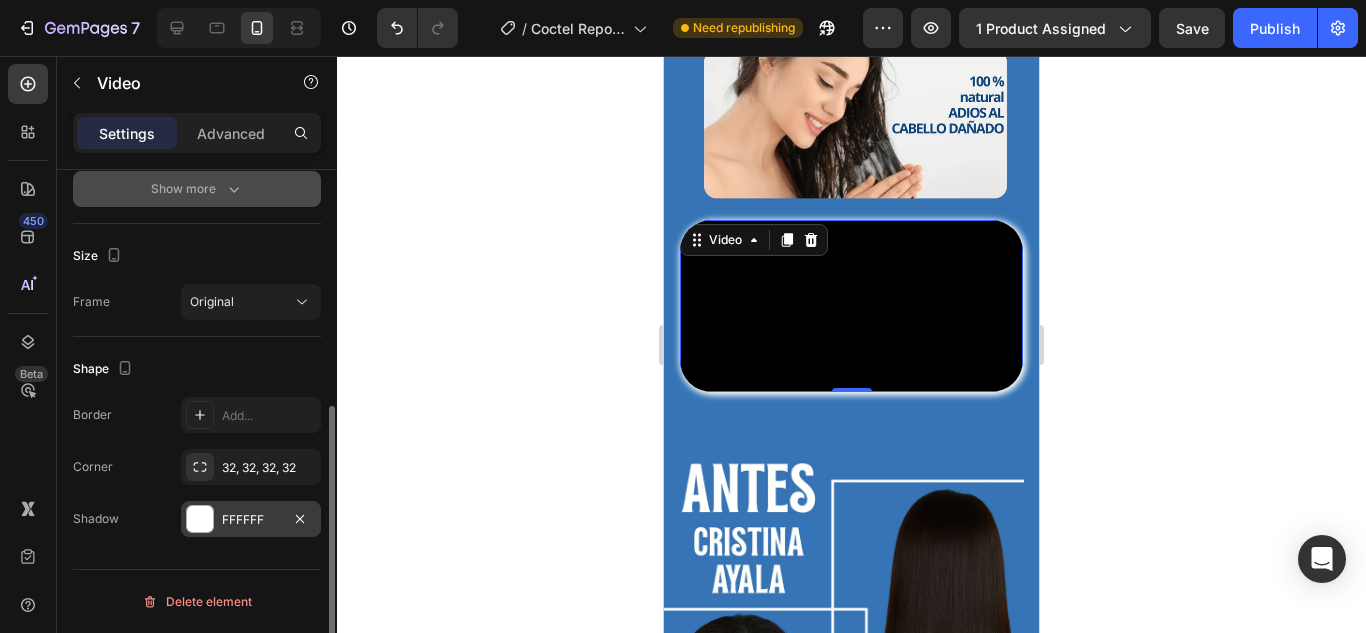 click at bounding box center [200, 519] 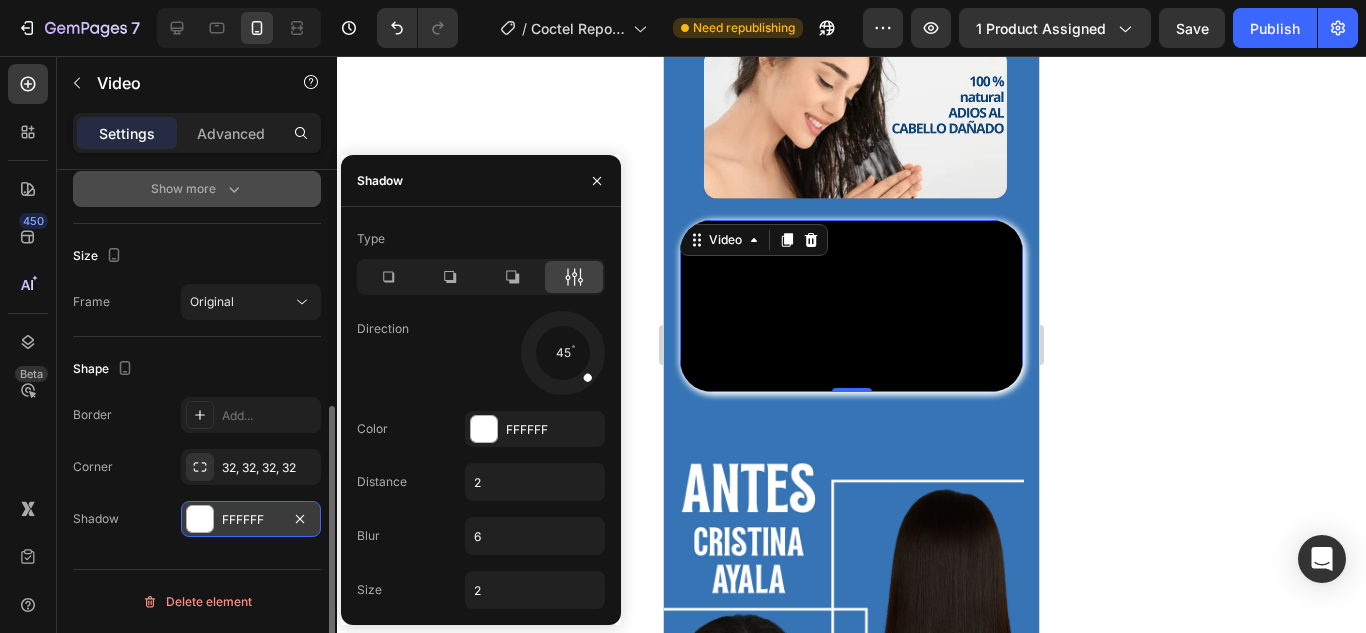 click at bounding box center (200, 519) 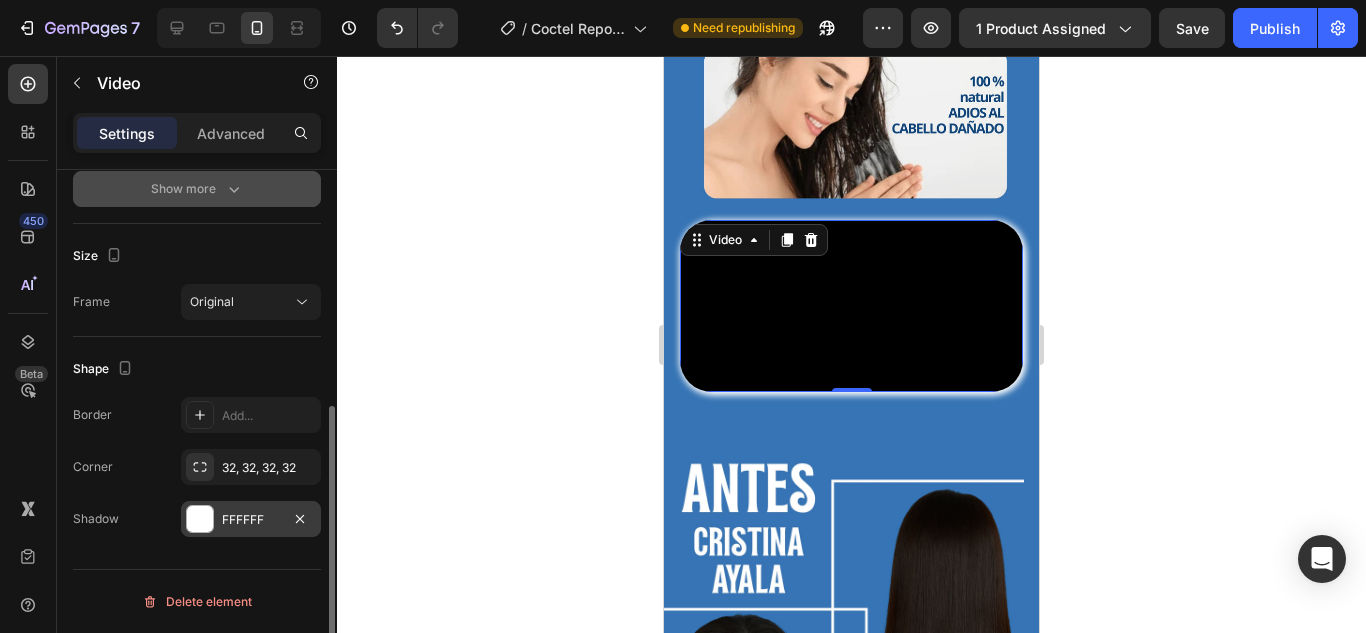 click at bounding box center (200, 519) 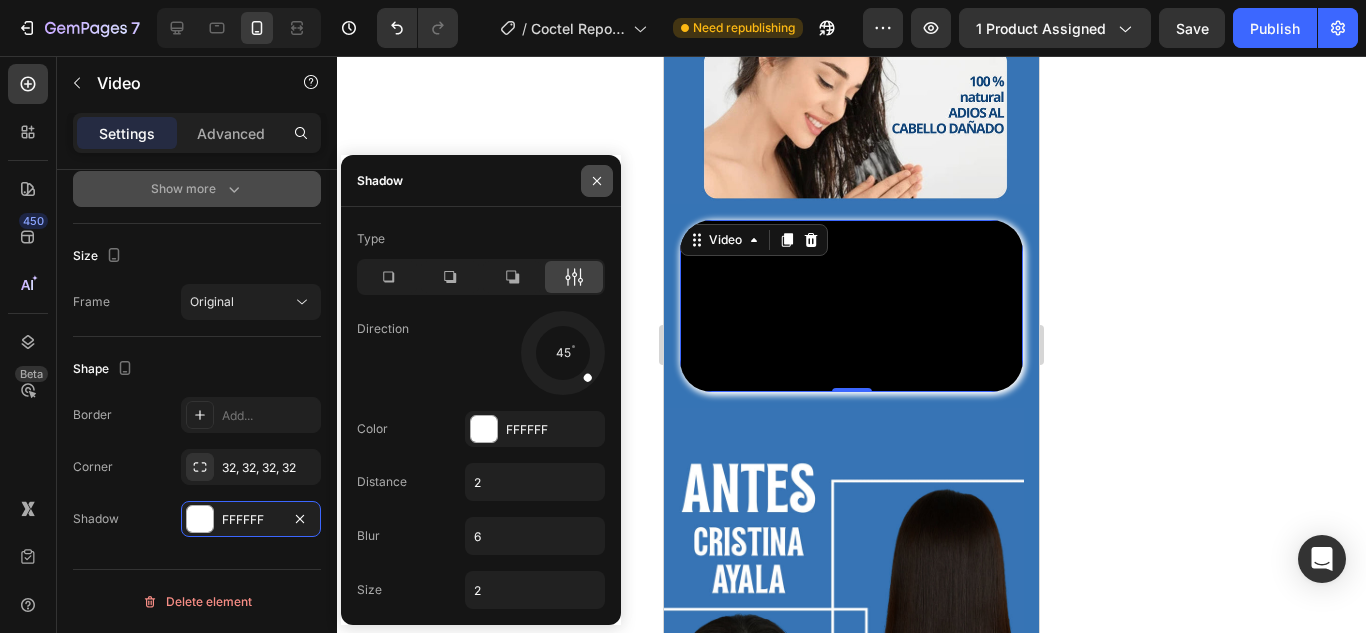 click at bounding box center (597, 181) 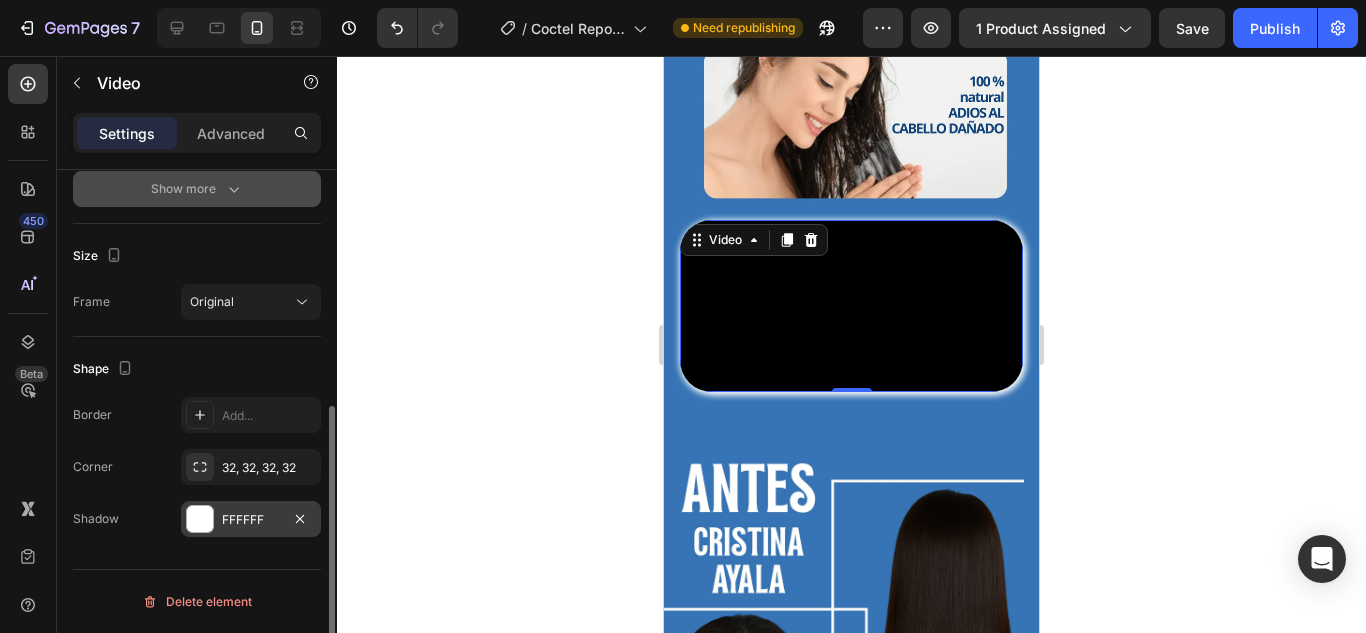 click on "FFFFFF" at bounding box center (251, 520) 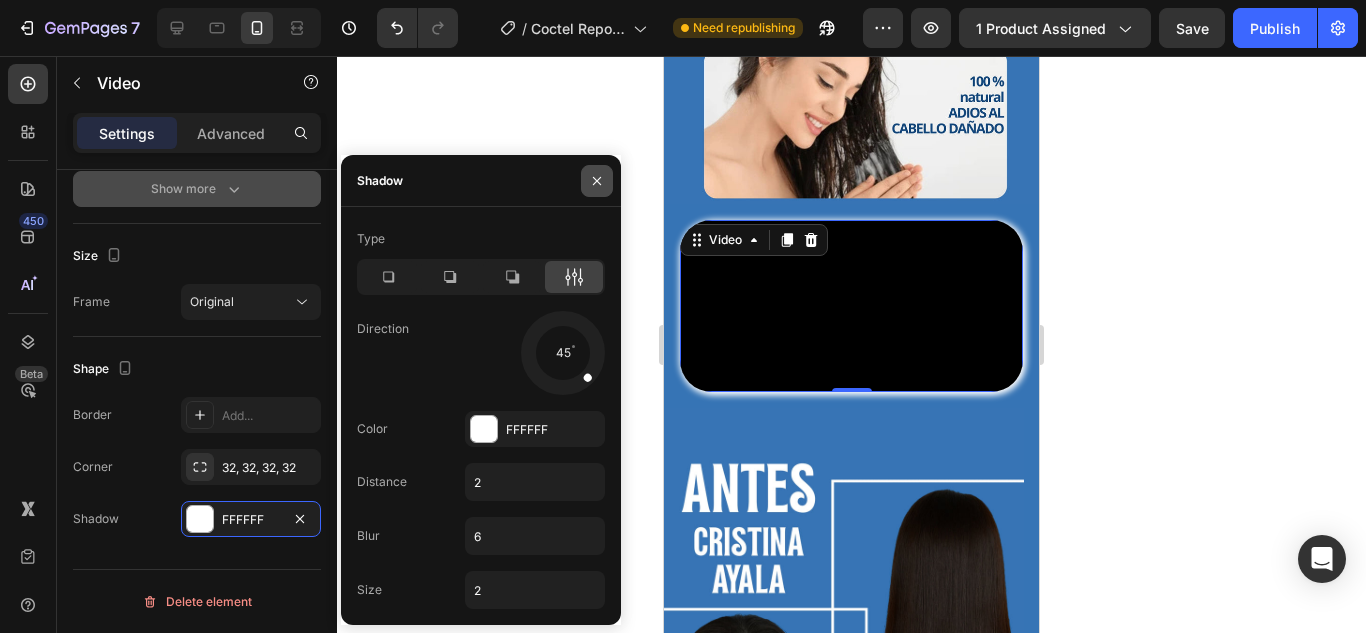 click 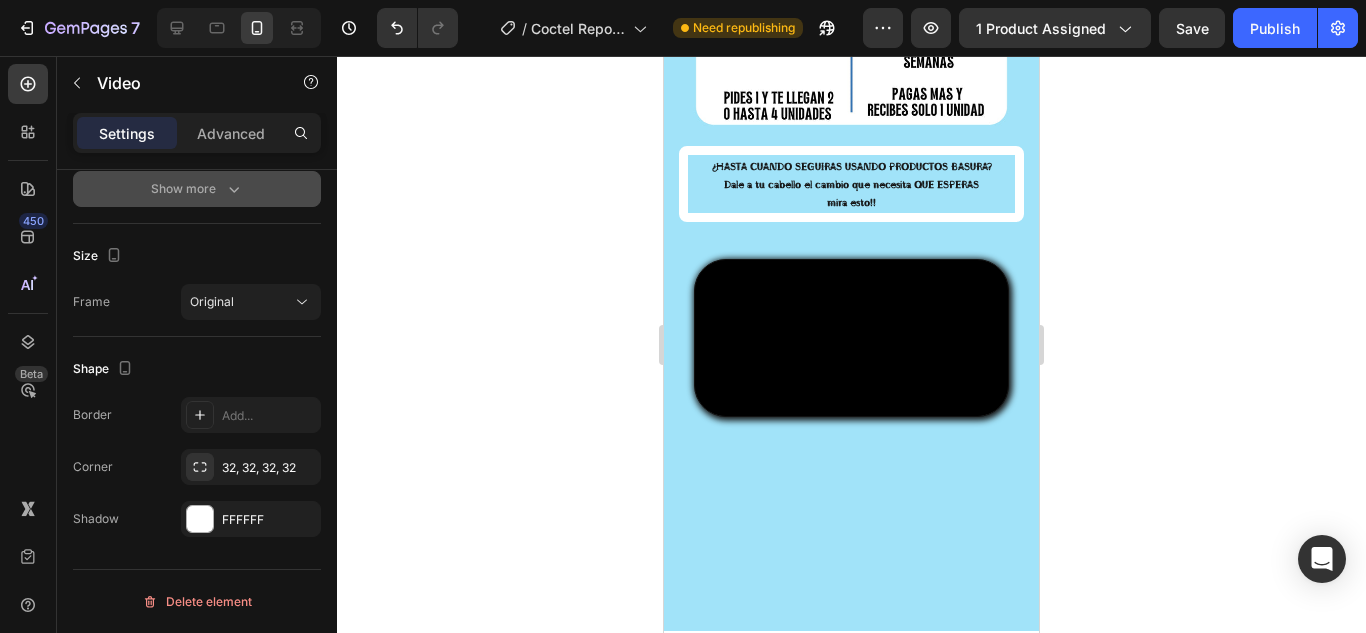 scroll, scrollTop: 6264, scrollLeft: 0, axis: vertical 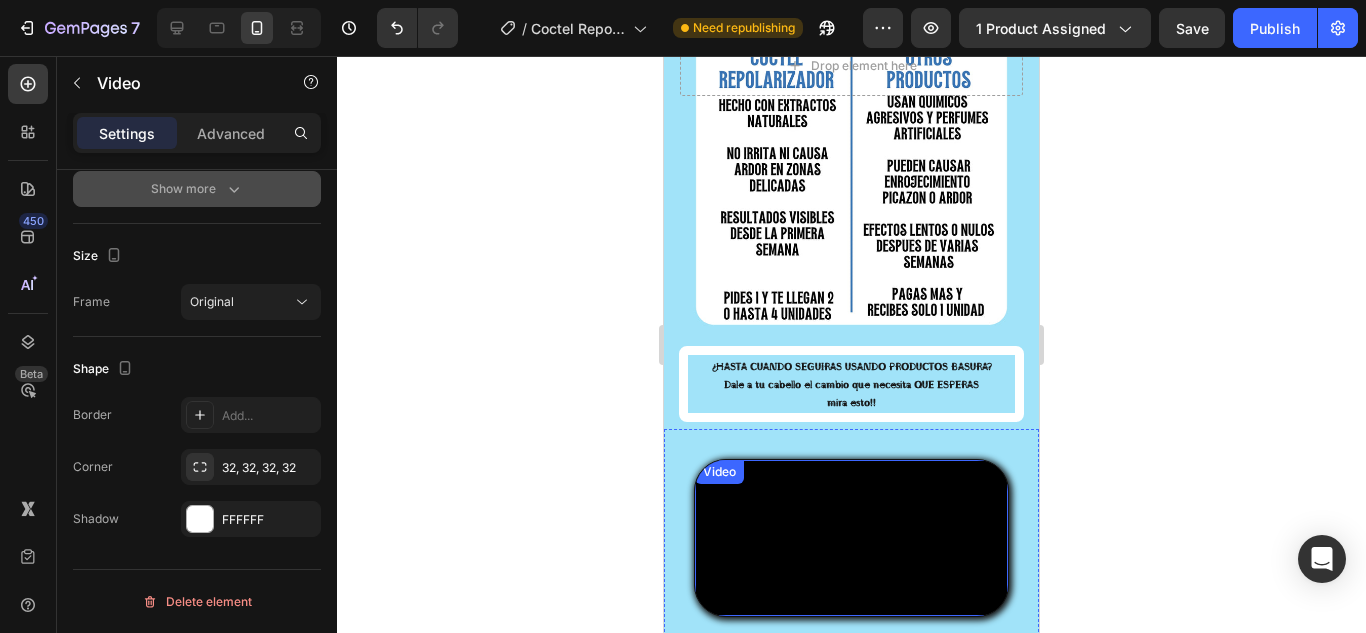 click at bounding box center (851, 538) 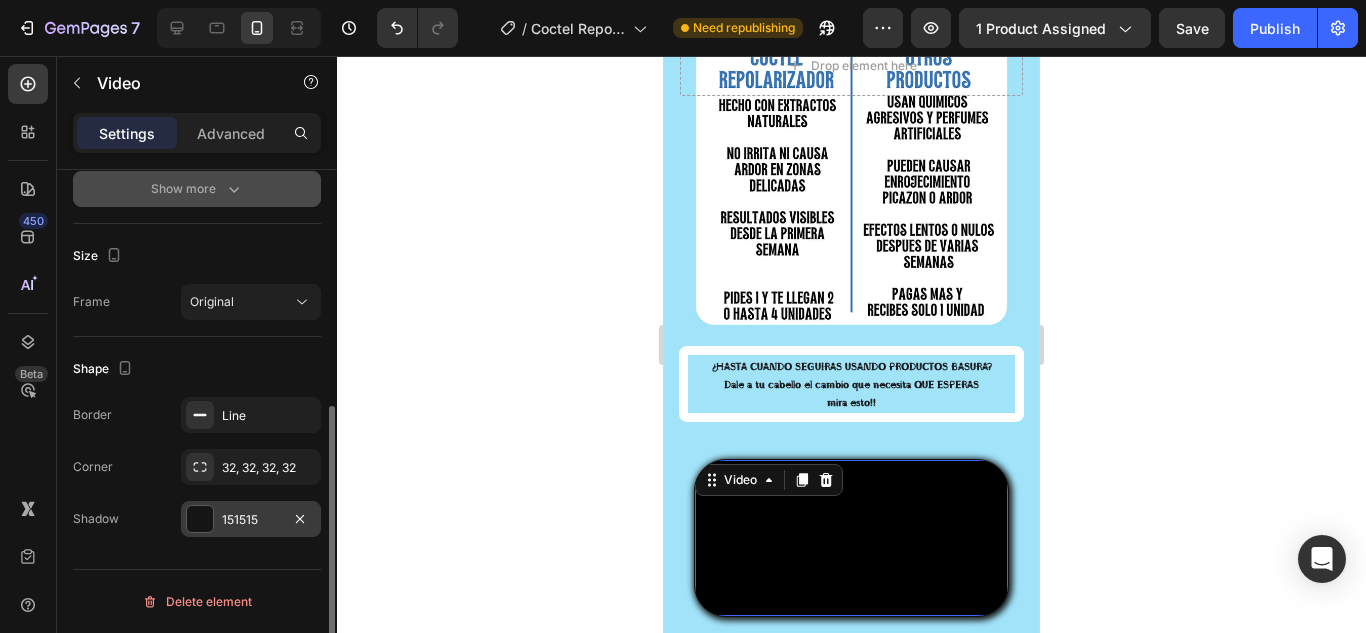 click on "151515" at bounding box center (251, 520) 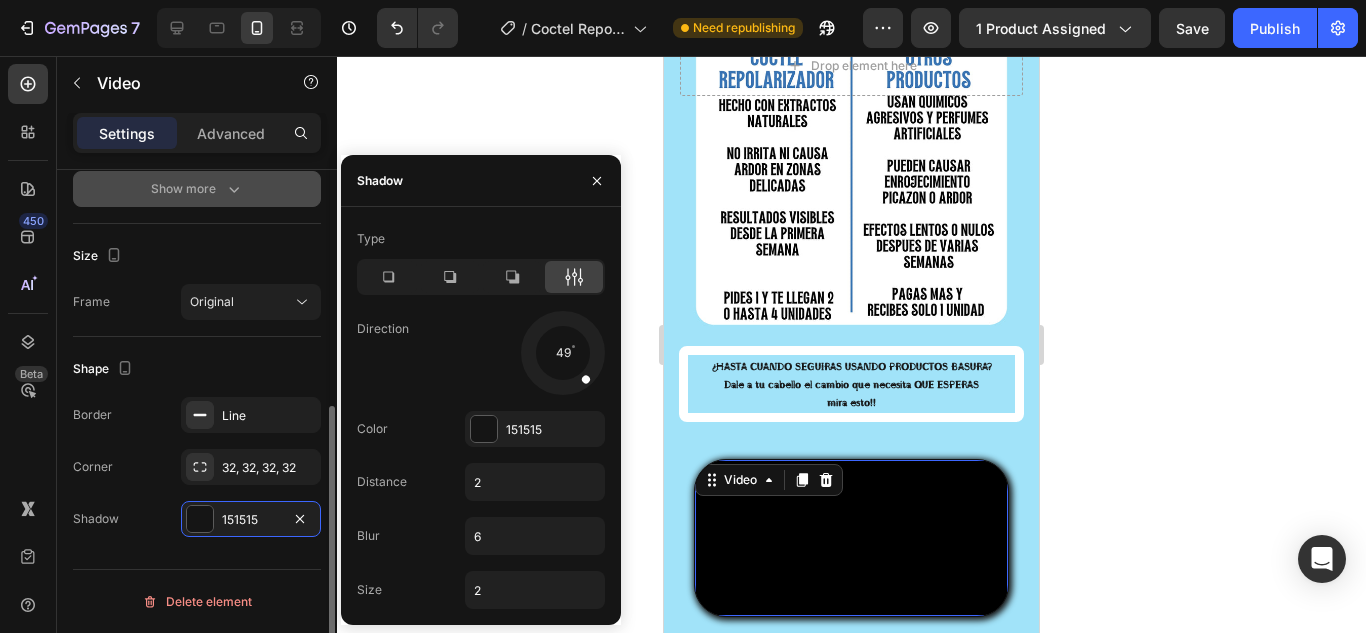 scroll, scrollTop: 0, scrollLeft: 0, axis: both 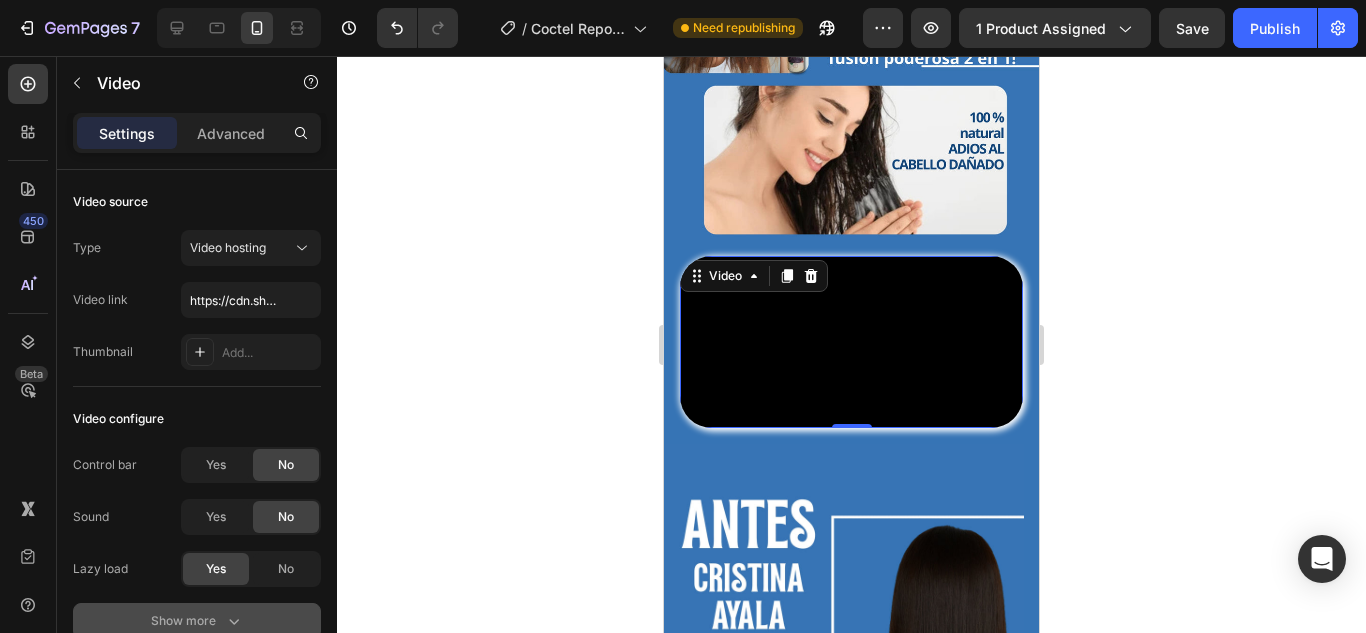 click at bounding box center [851, 342] 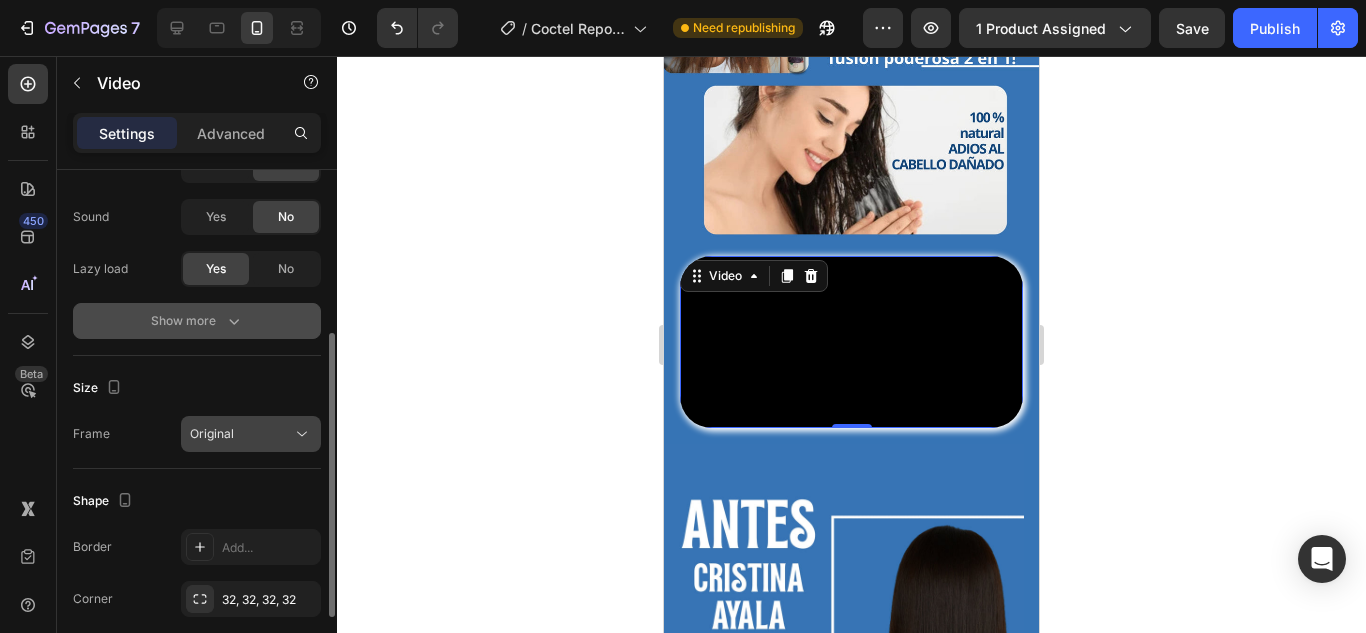 scroll, scrollTop: 432, scrollLeft: 0, axis: vertical 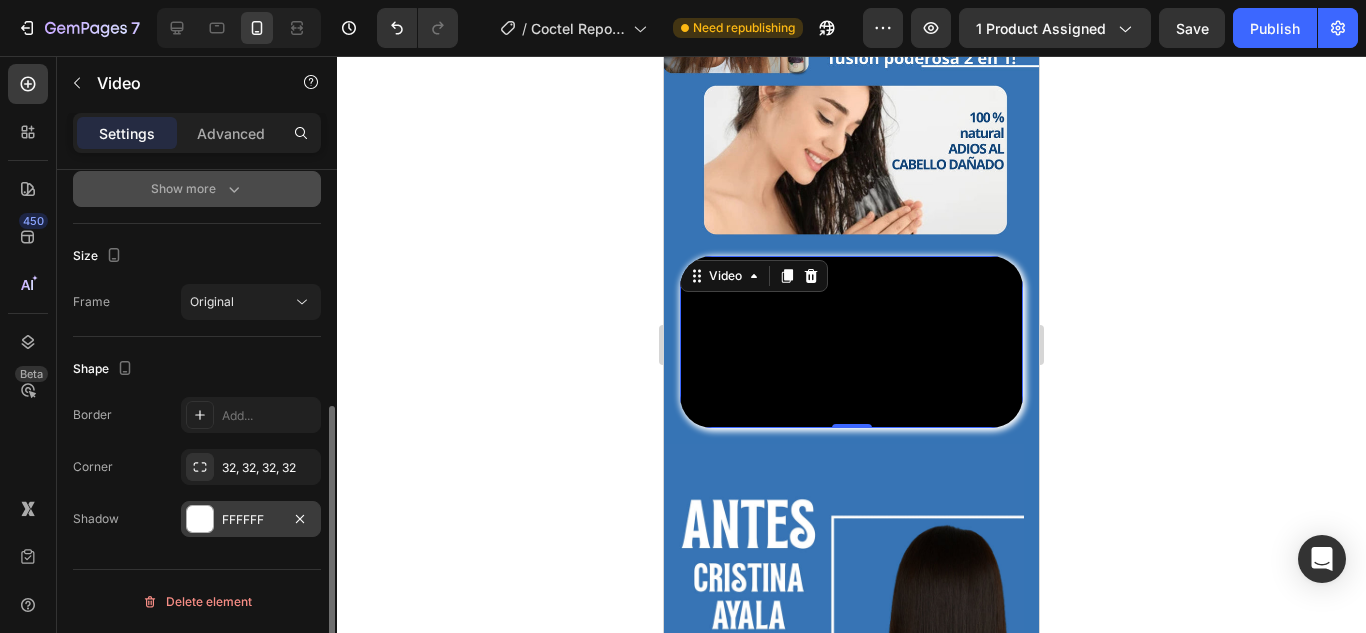 click at bounding box center [200, 519] 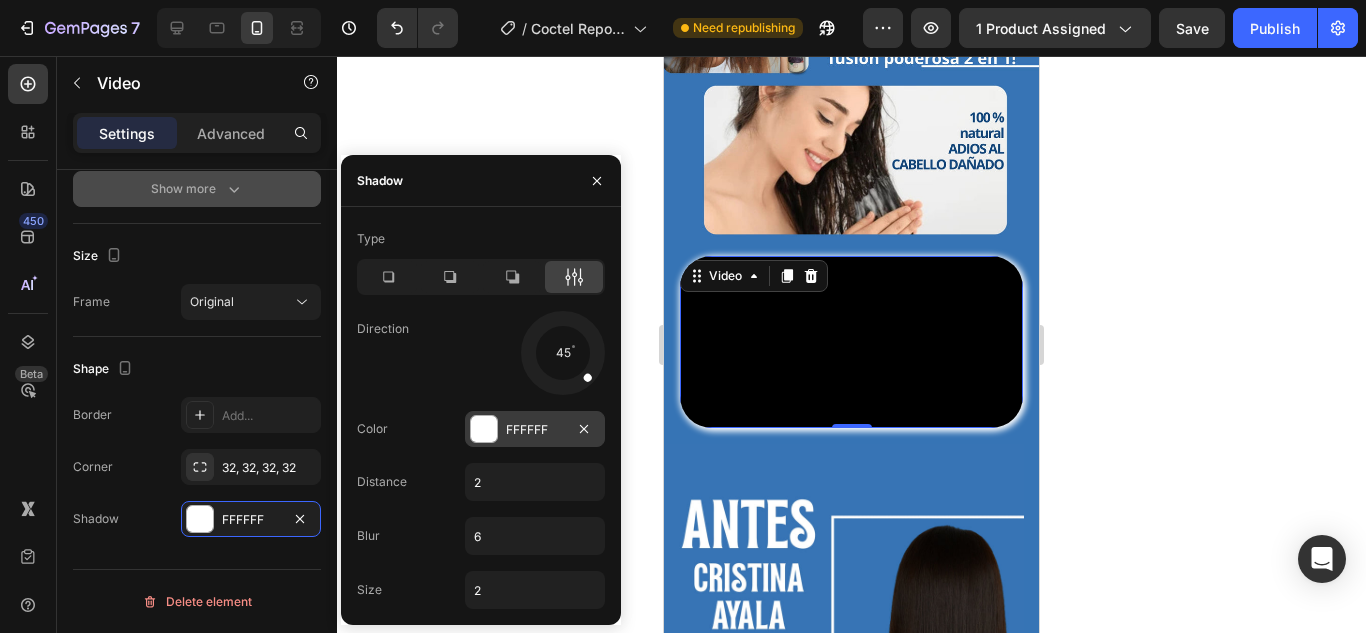 click on "FFFFFF" at bounding box center (535, 430) 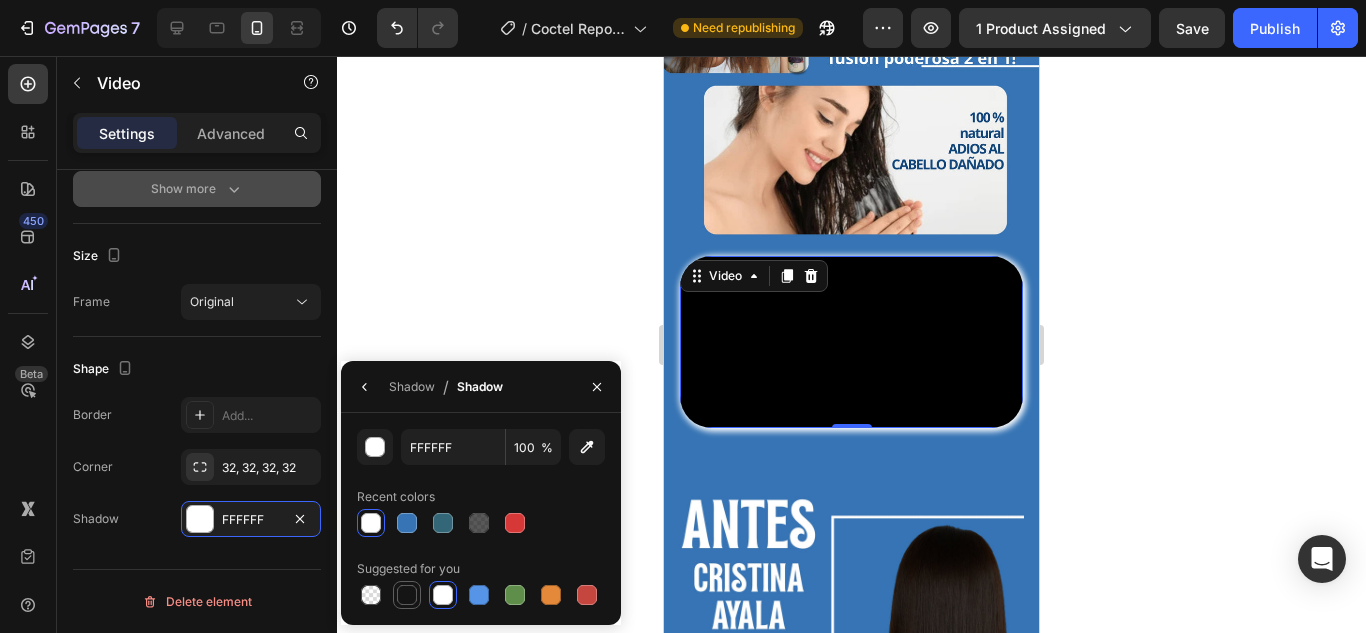 click at bounding box center [407, 595] 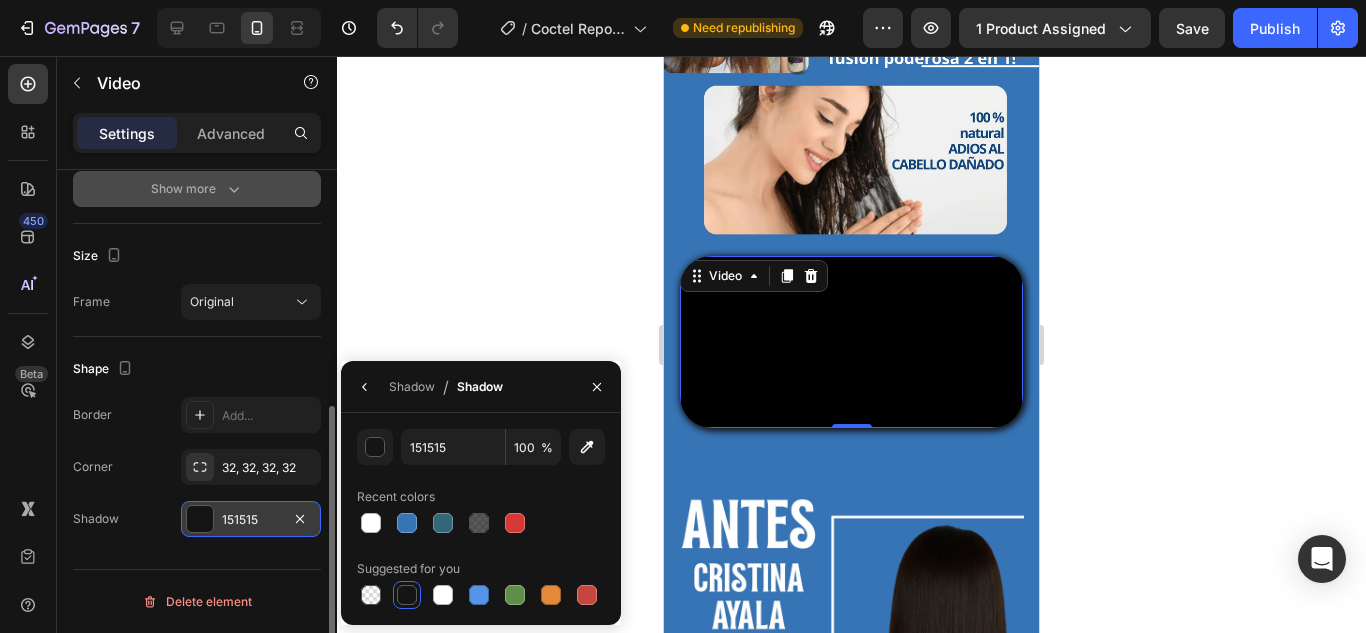 click on "151515" at bounding box center [251, 520] 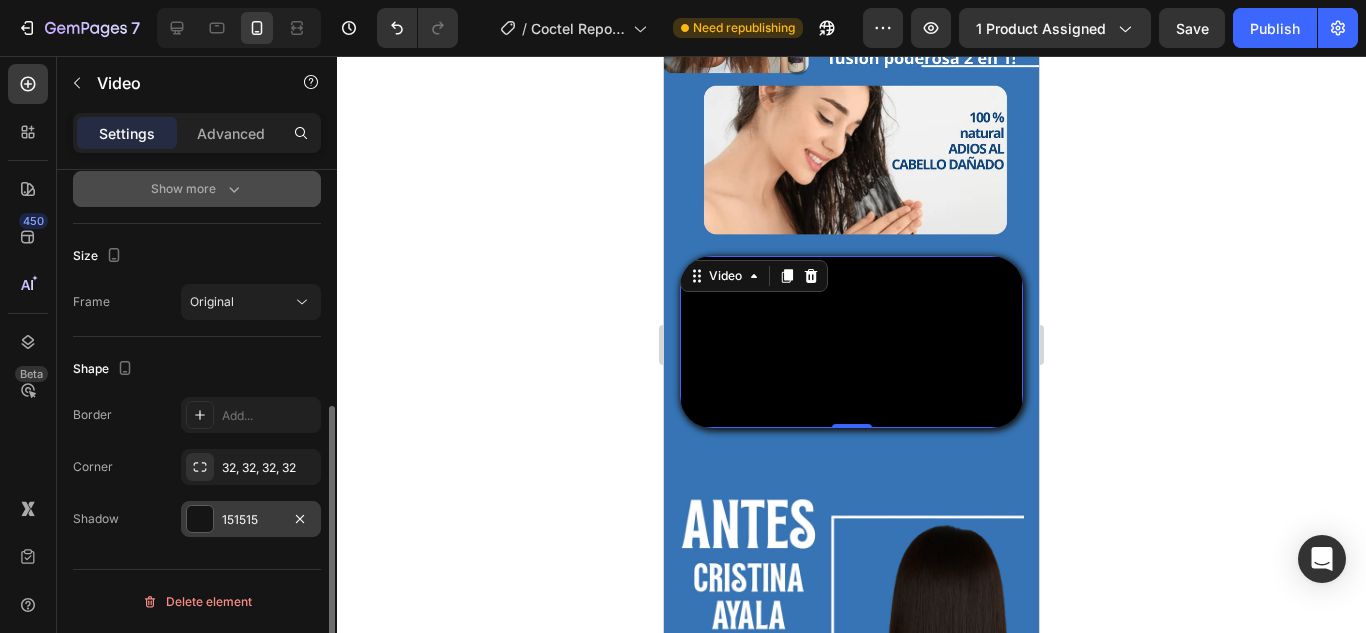 click on "151515" at bounding box center [251, 520] 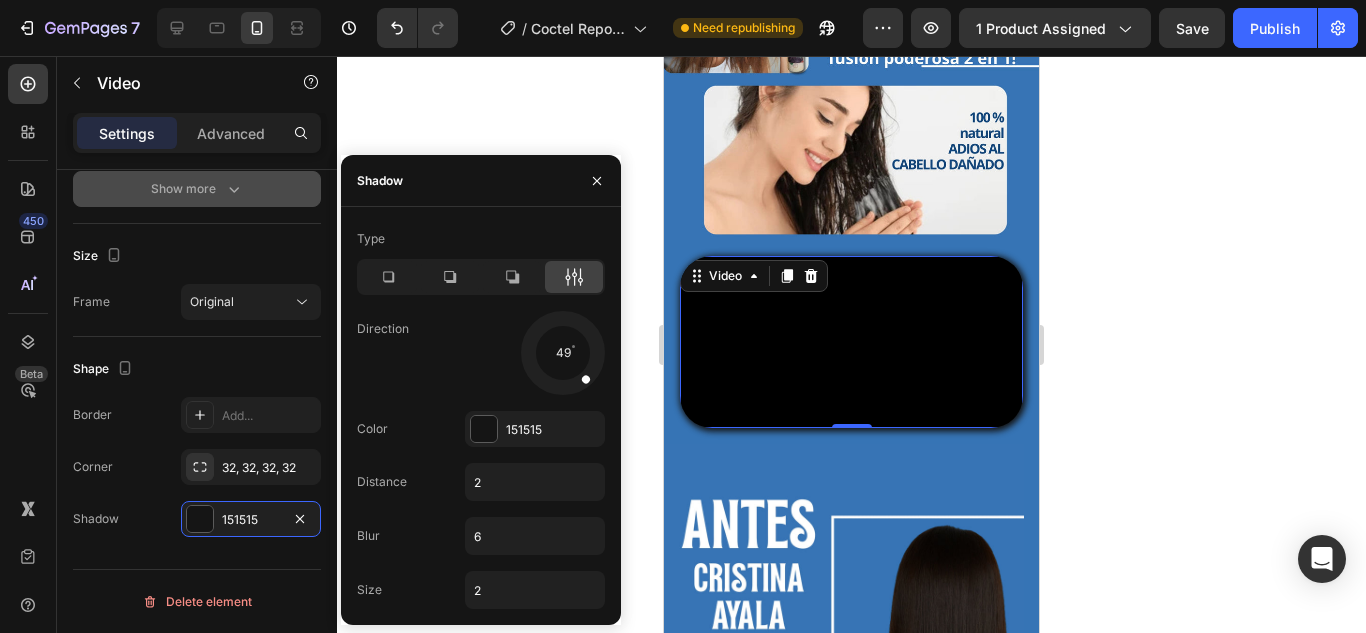 drag, startPoint x: 589, startPoint y: 377, endPoint x: 592, endPoint y: 387, distance: 10.440307 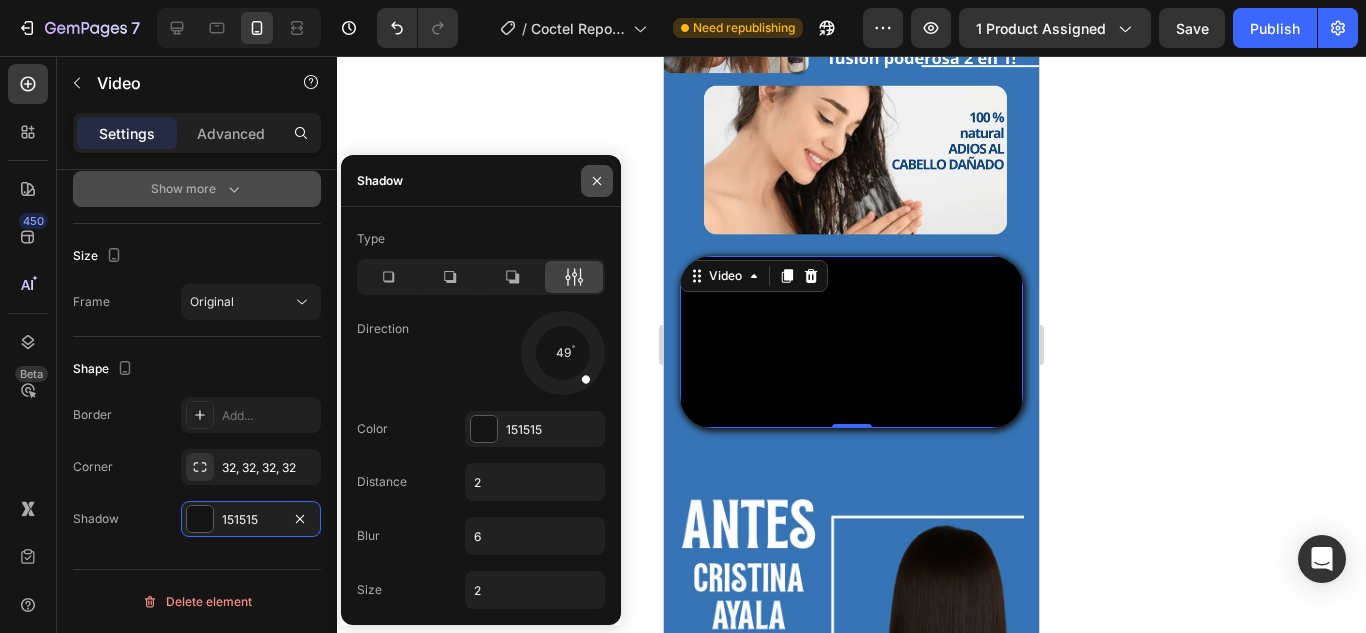 click 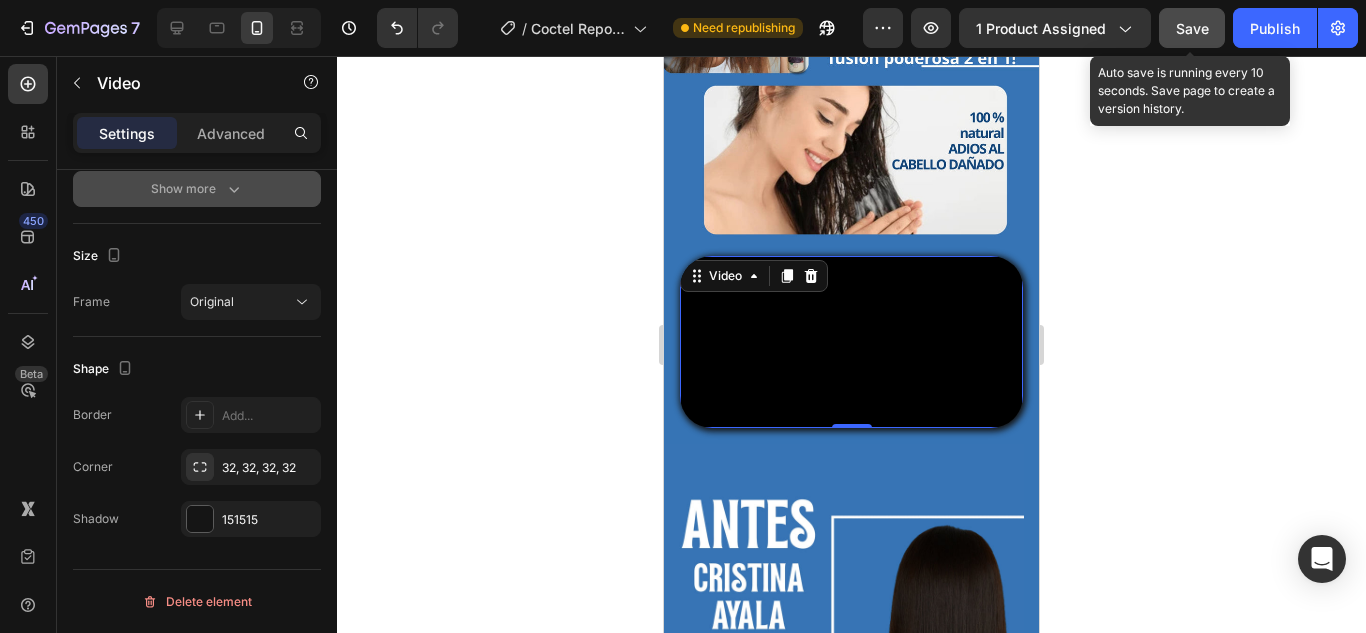 click on "Save" 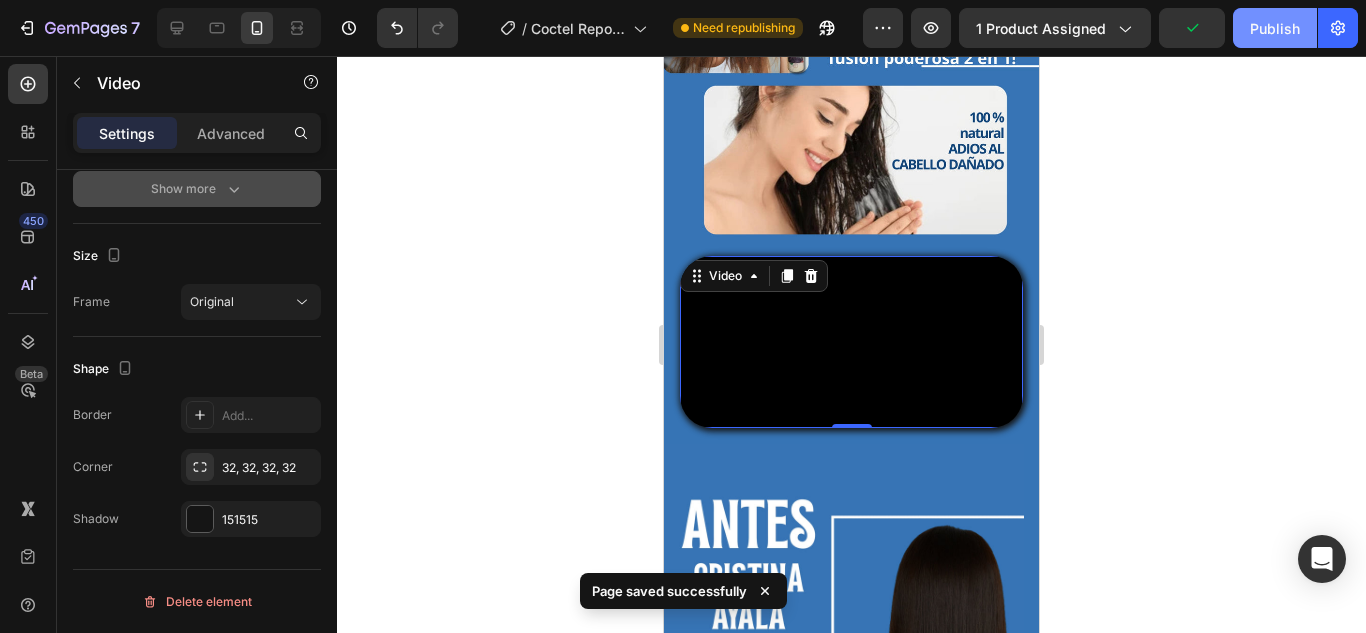 click on "Publish" at bounding box center [1275, 28] 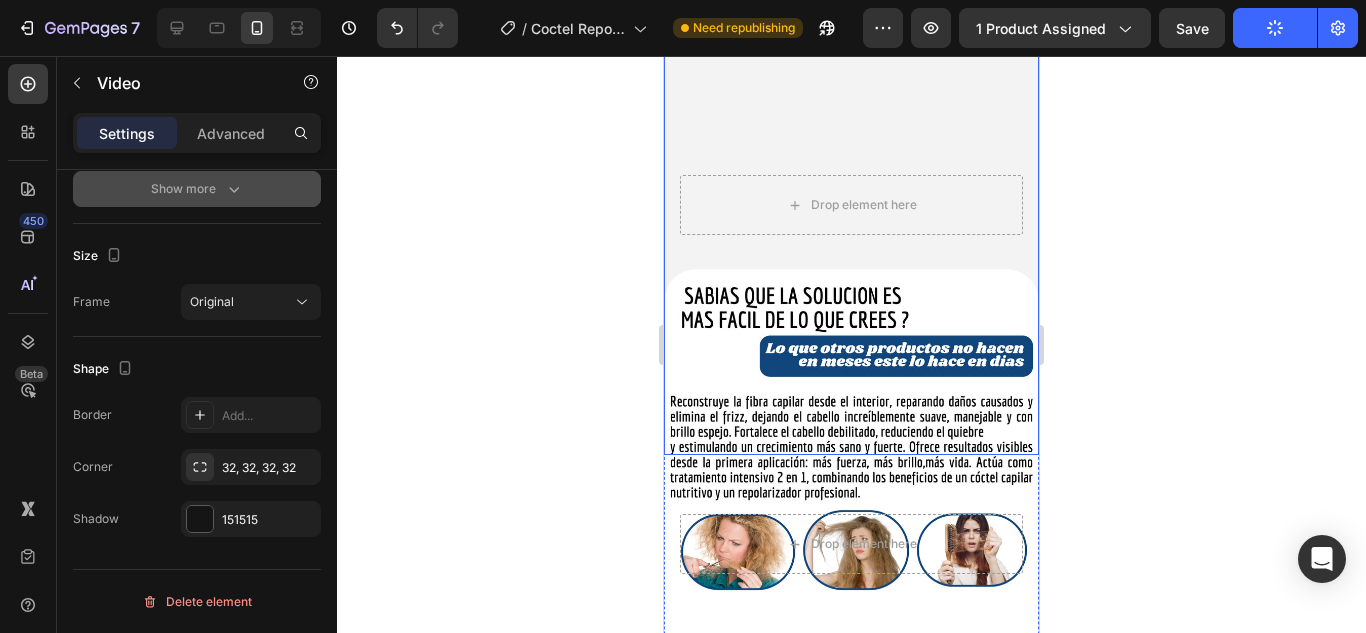 scroll, scrollTop: 200, scrollLeft: 0, axis: vertical 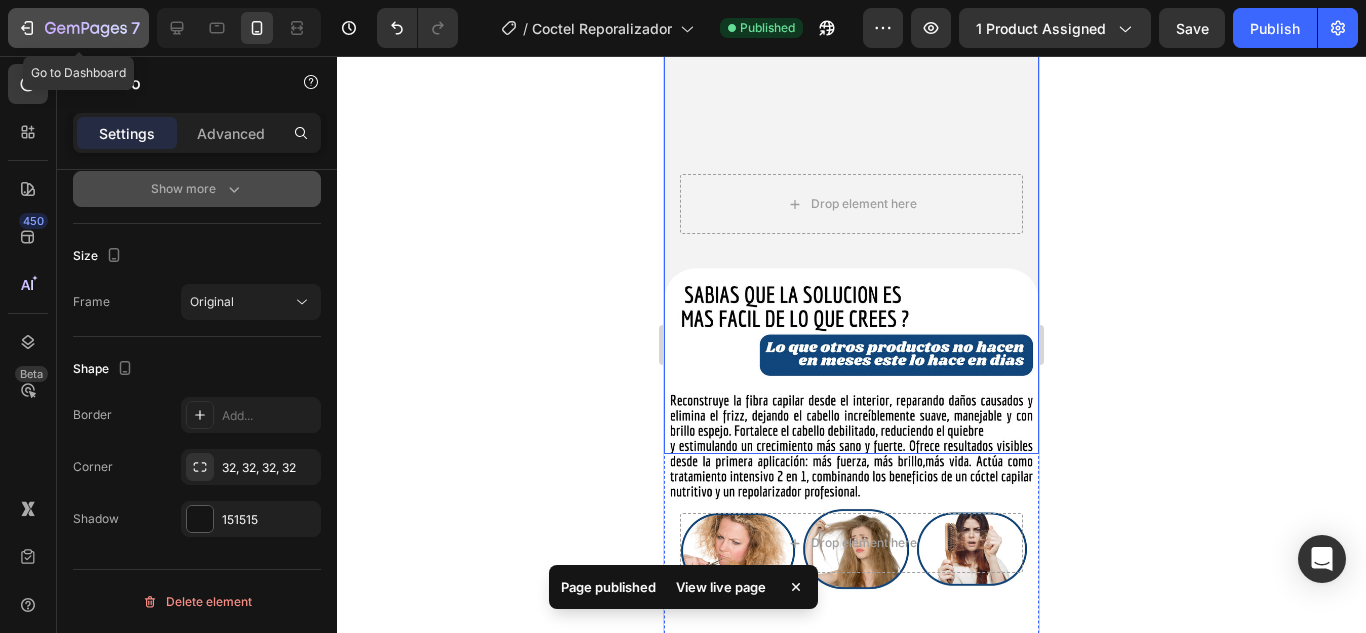 click 